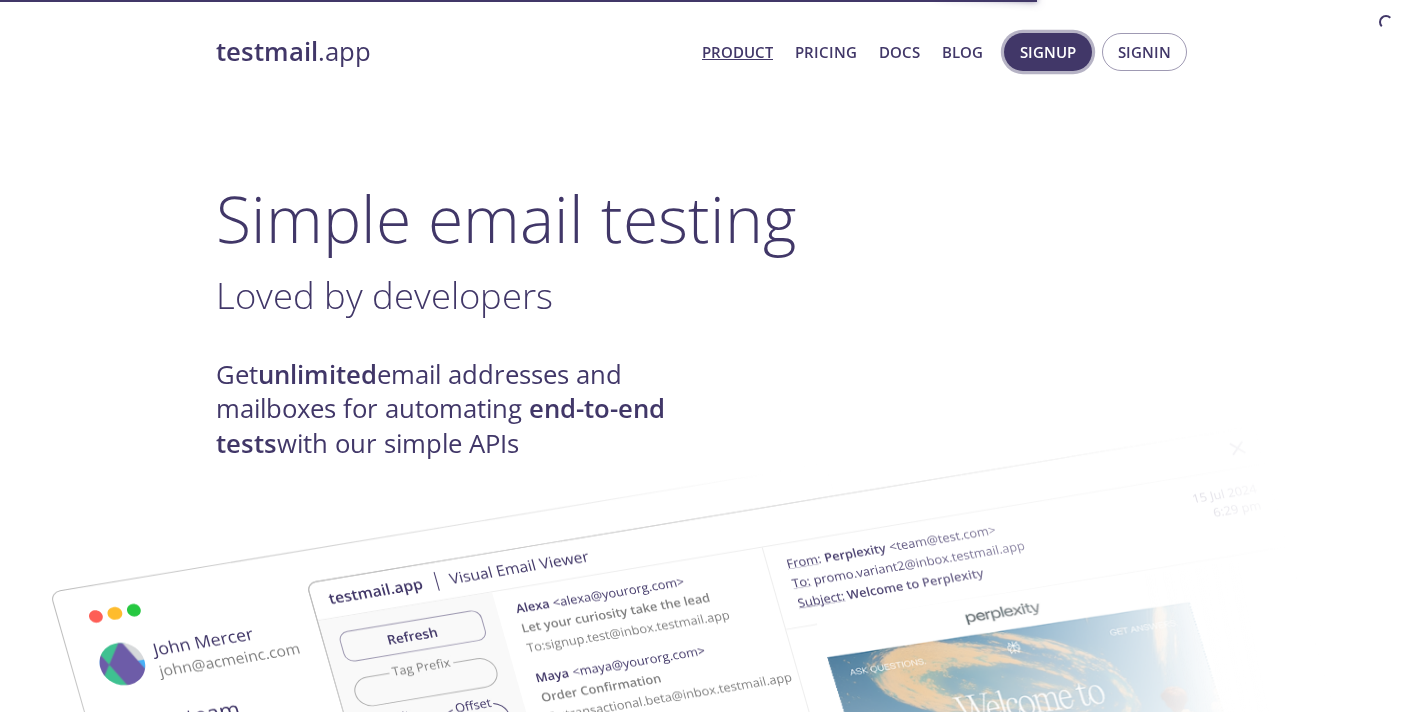 scroll, scrollTop: 0, scrollLeft: 0, axis: both 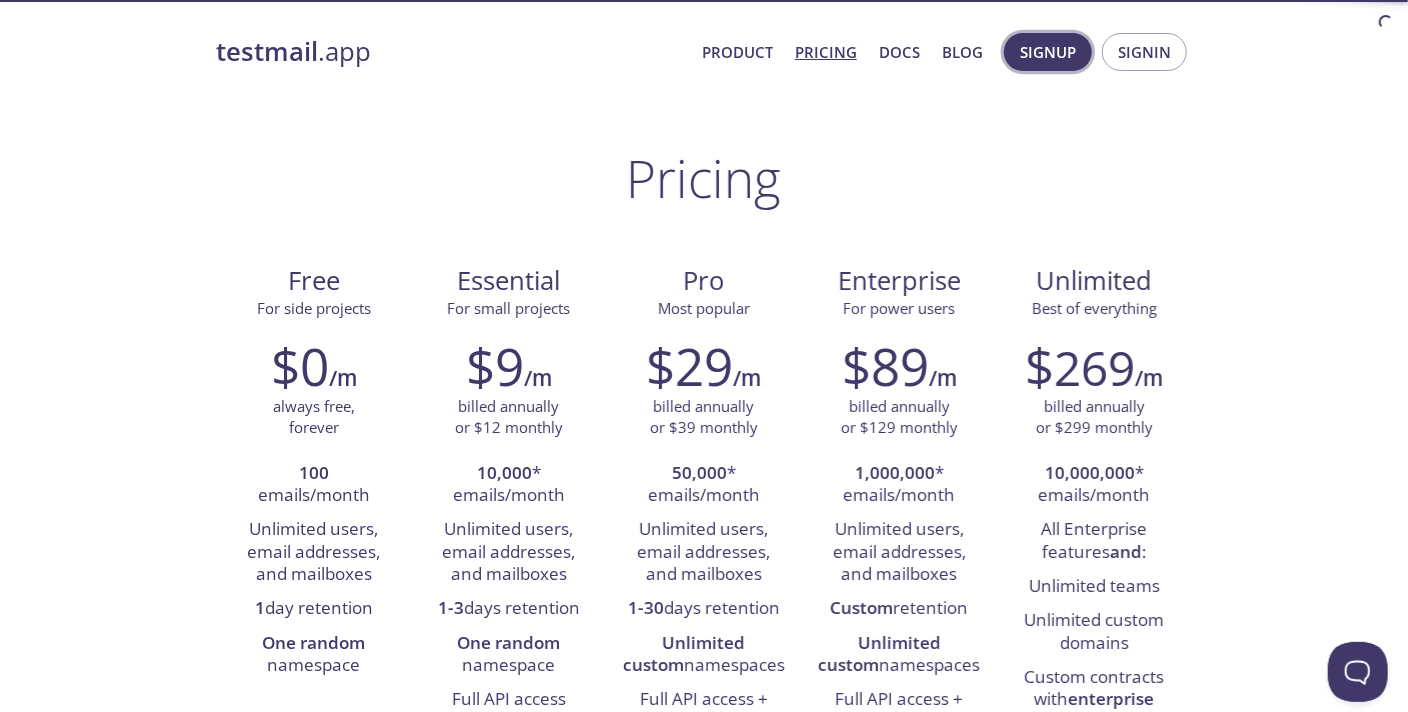 click on "Signup" at bounding box center [1048, 52] 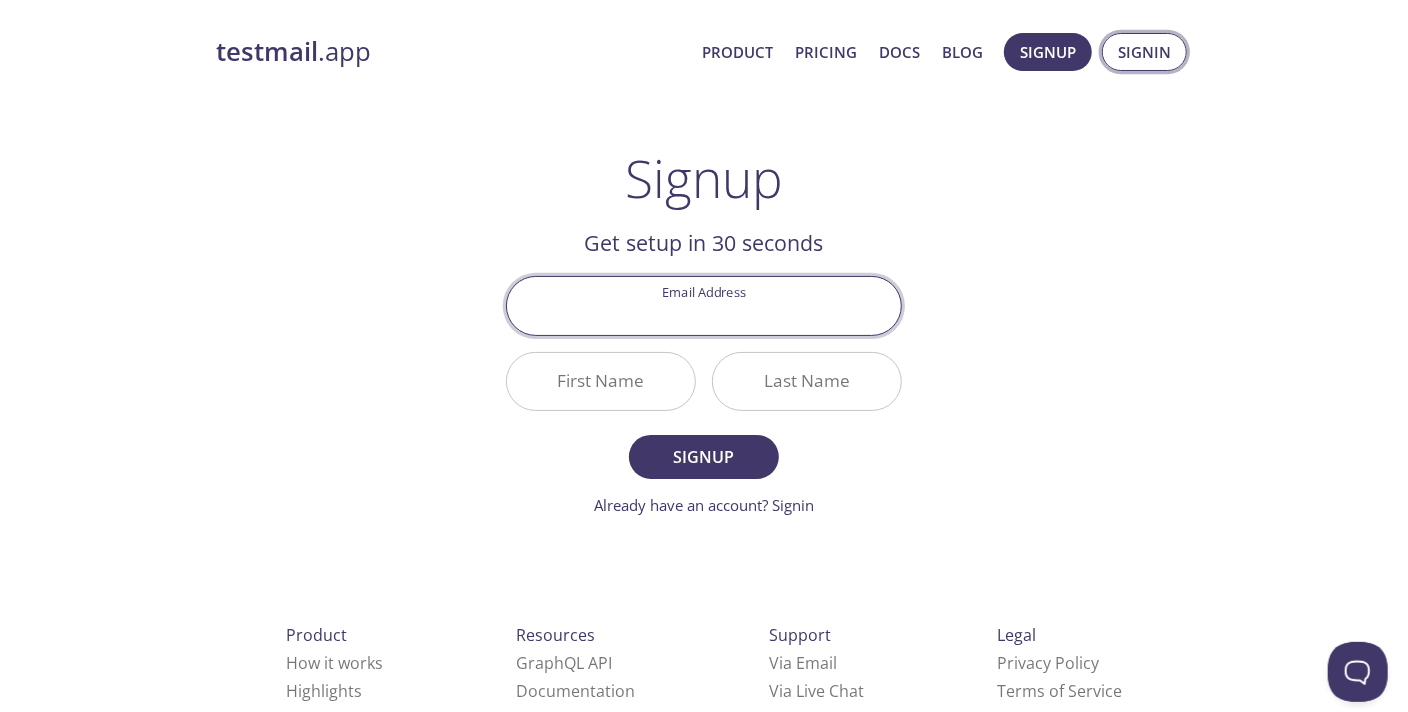 click on "Signin" at bounding box center [1144, 52] 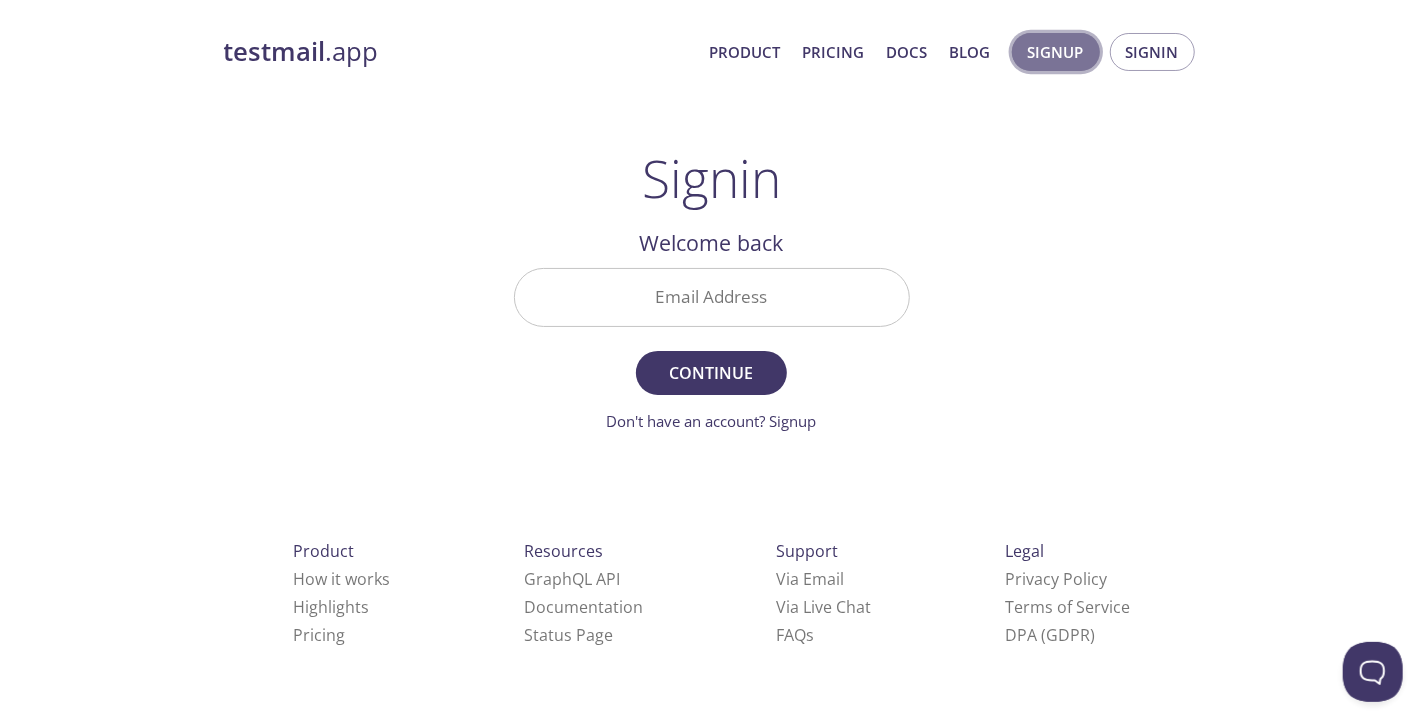 click on "Signup" at bounding box center [1056, 52] 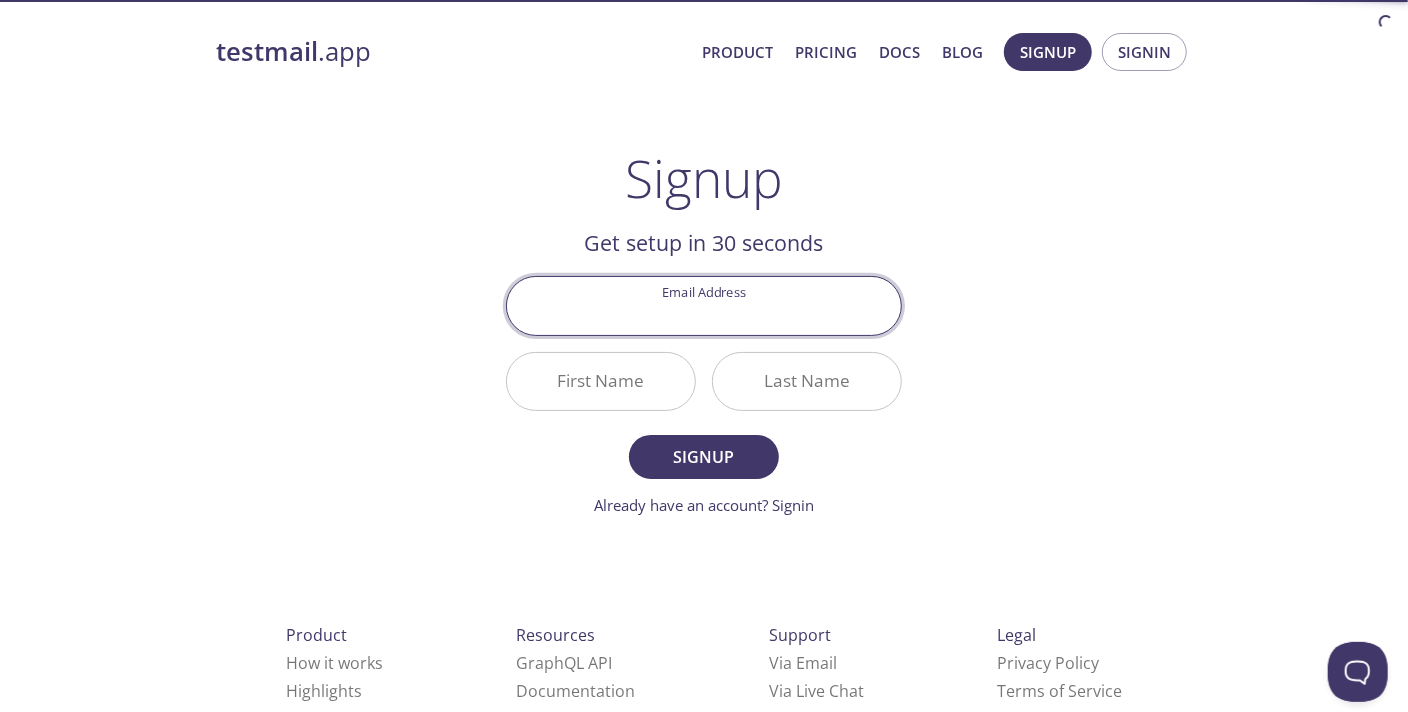 click on "Email Address" at bounding box center (704, 305) 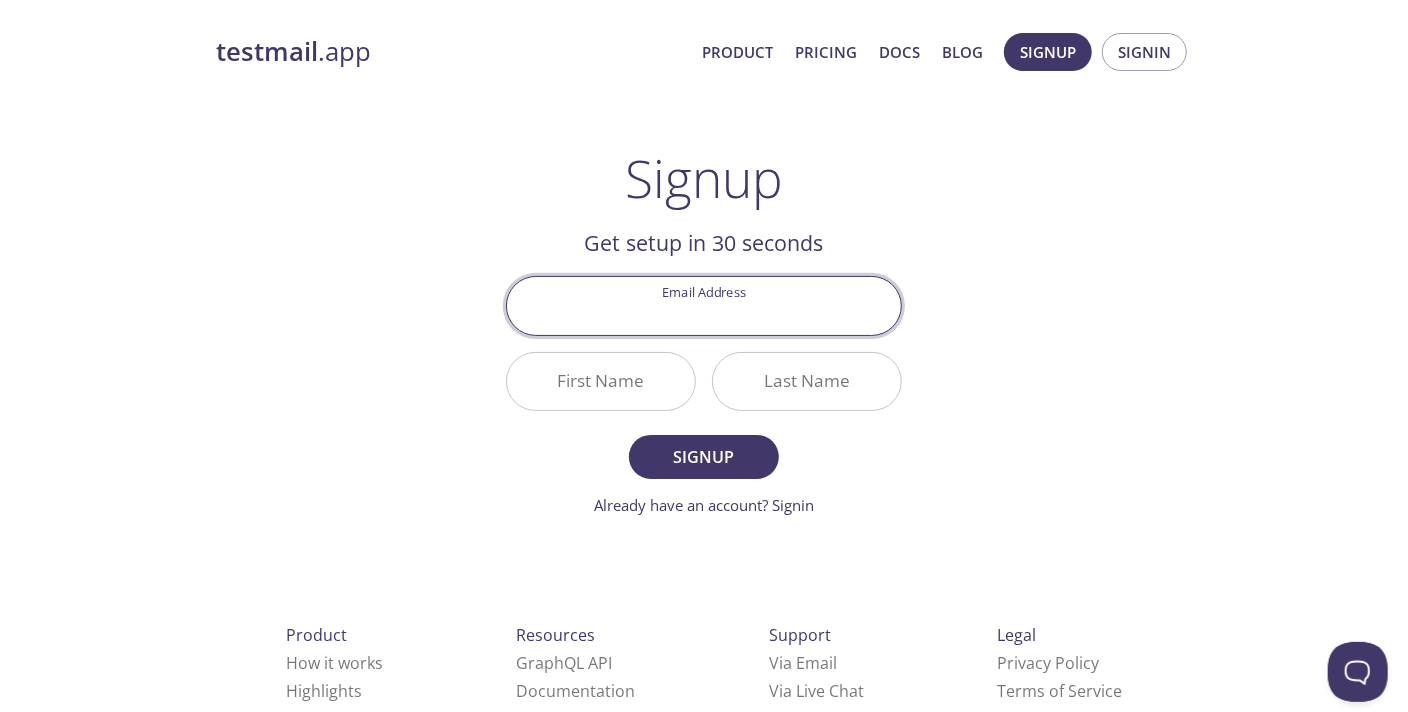 type on "ponzi.2095497@studenti.uniroma1.it" 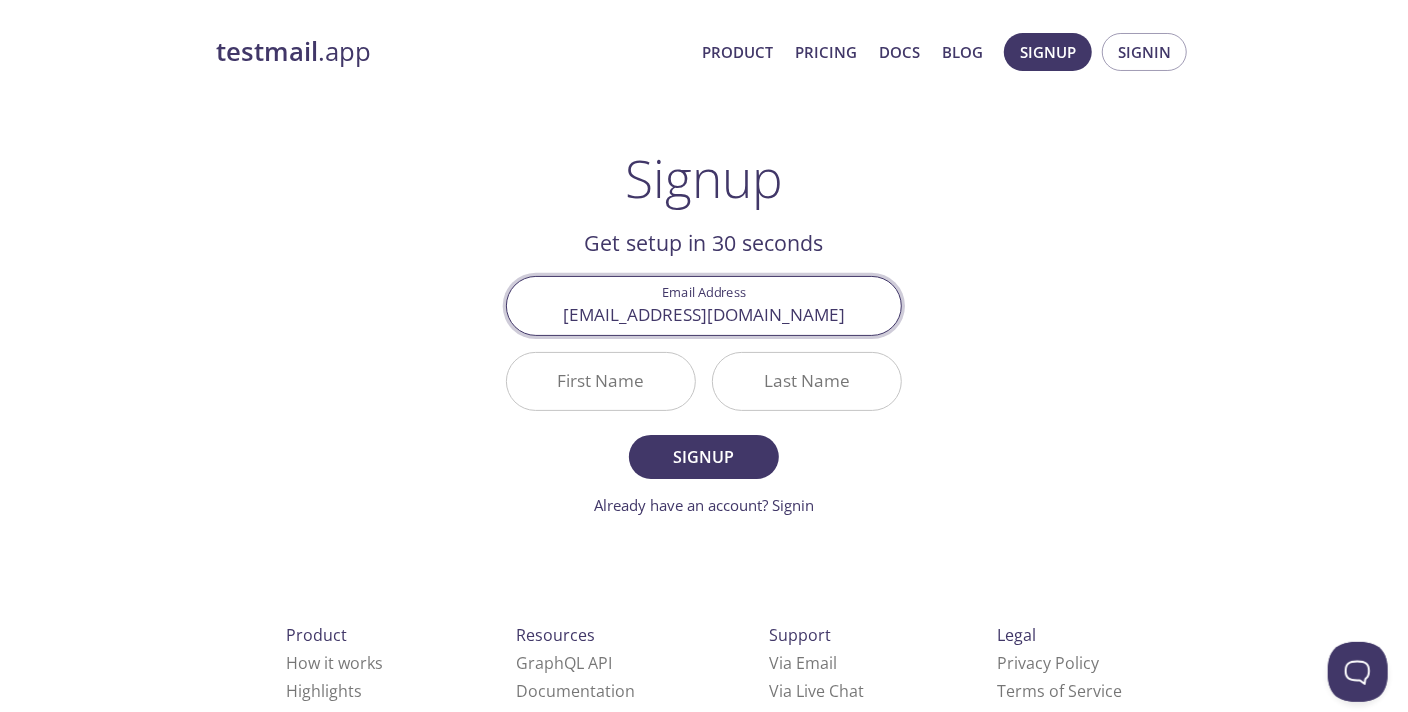 click on "First Name" at bounding box center [601, 381] 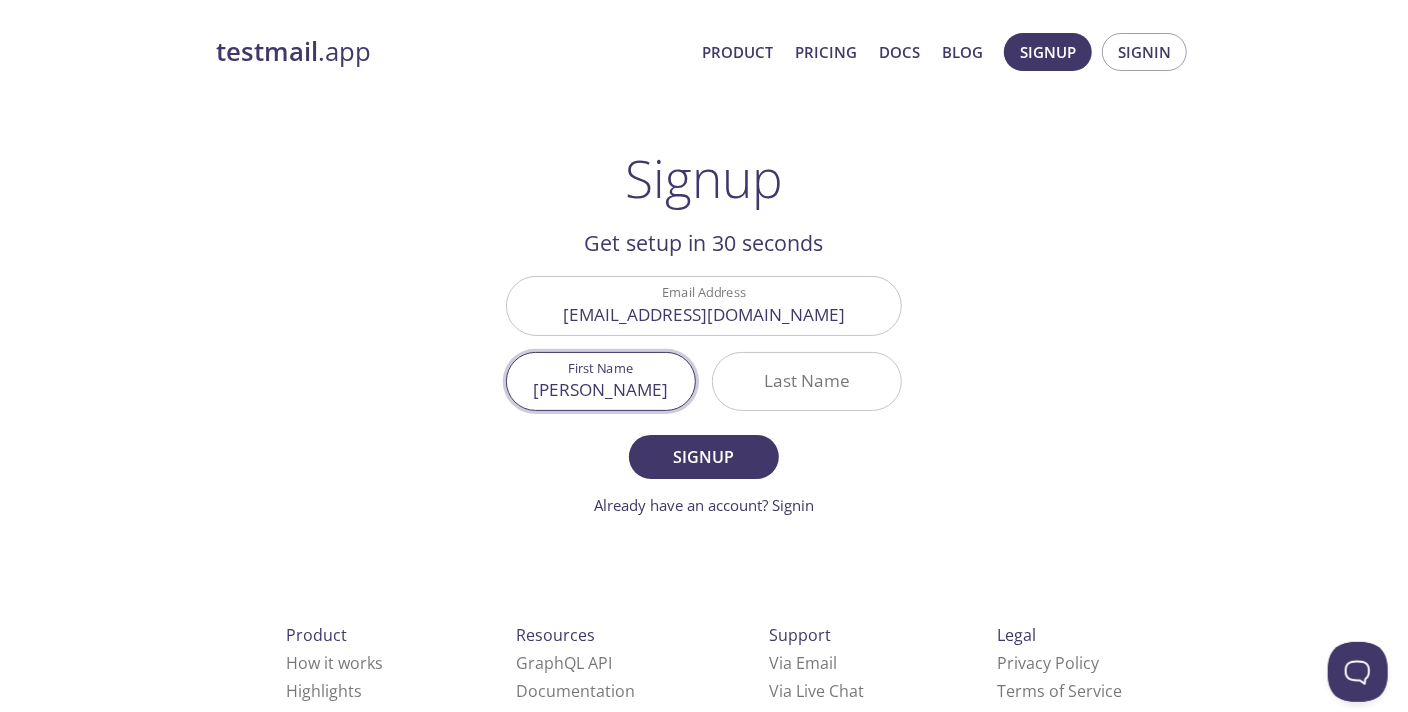 type on "David" 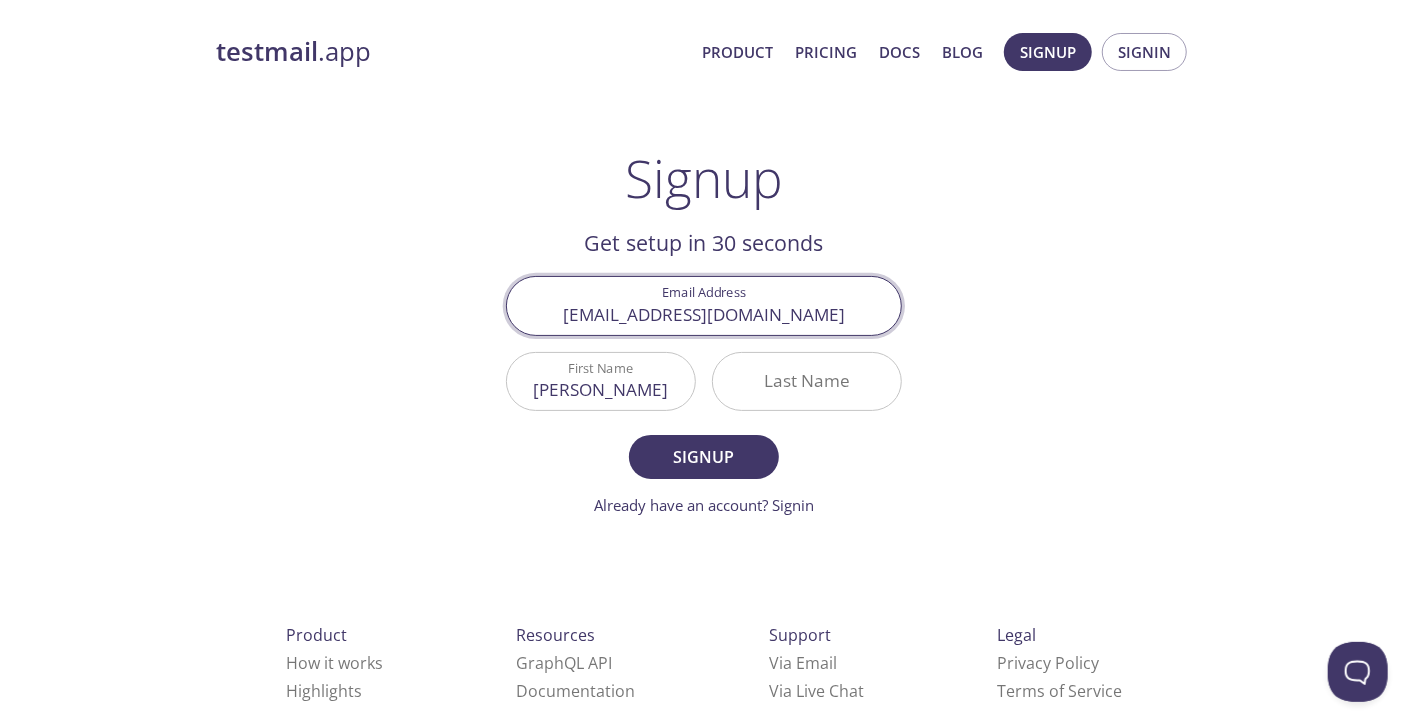 drag, startPoint x: 601, startPoint y: 325, endPoint x: 589, endPoint y: 322, distance: 12.369317 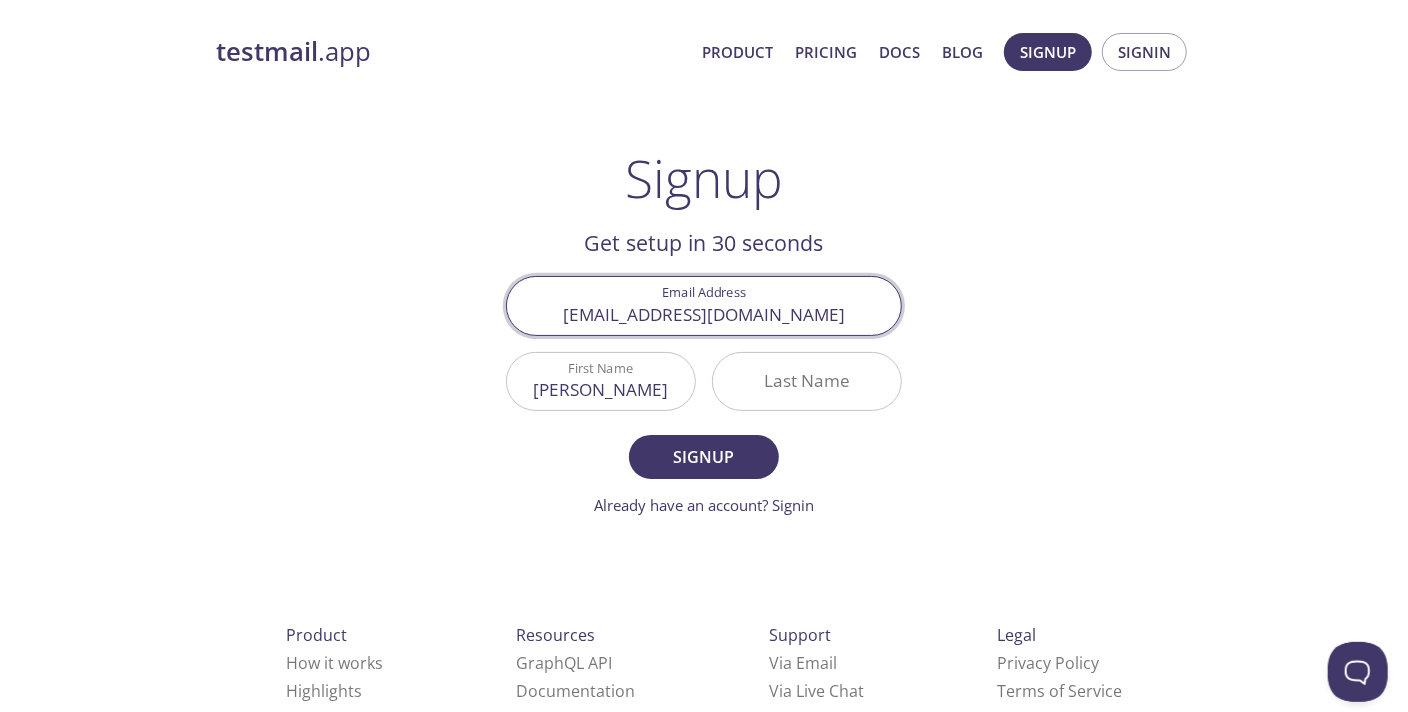 click on "ponzi.2095497@studenti.uniroma1.it" at bounding box center (704, 305) 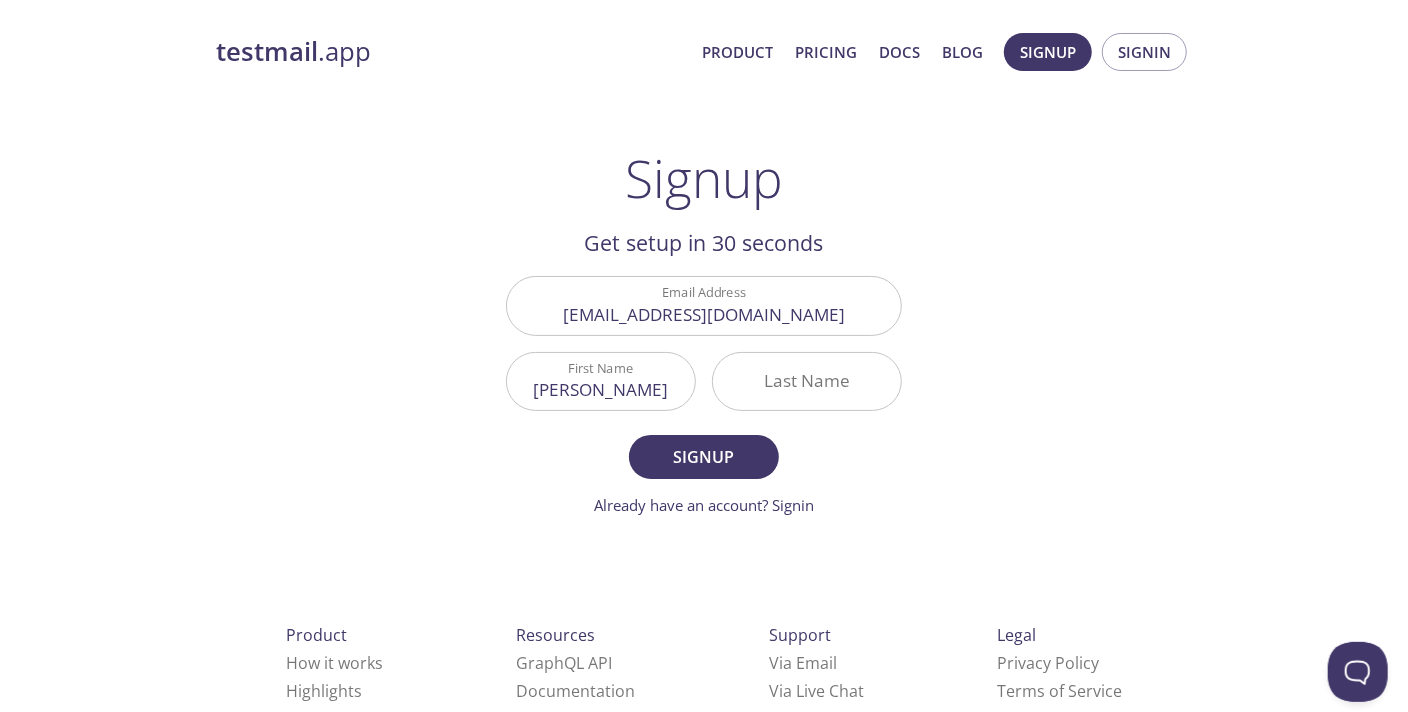 click on "Signup Get setup in 30 seconds Email Address ponzi.2095497@studenti.uniroma1.it First Name David Last Name Signup Already have an account? Signin Check your email inbox Email Verification Code Confirm Didn't receive anything? Resend email" at bounding box center [704, 332] 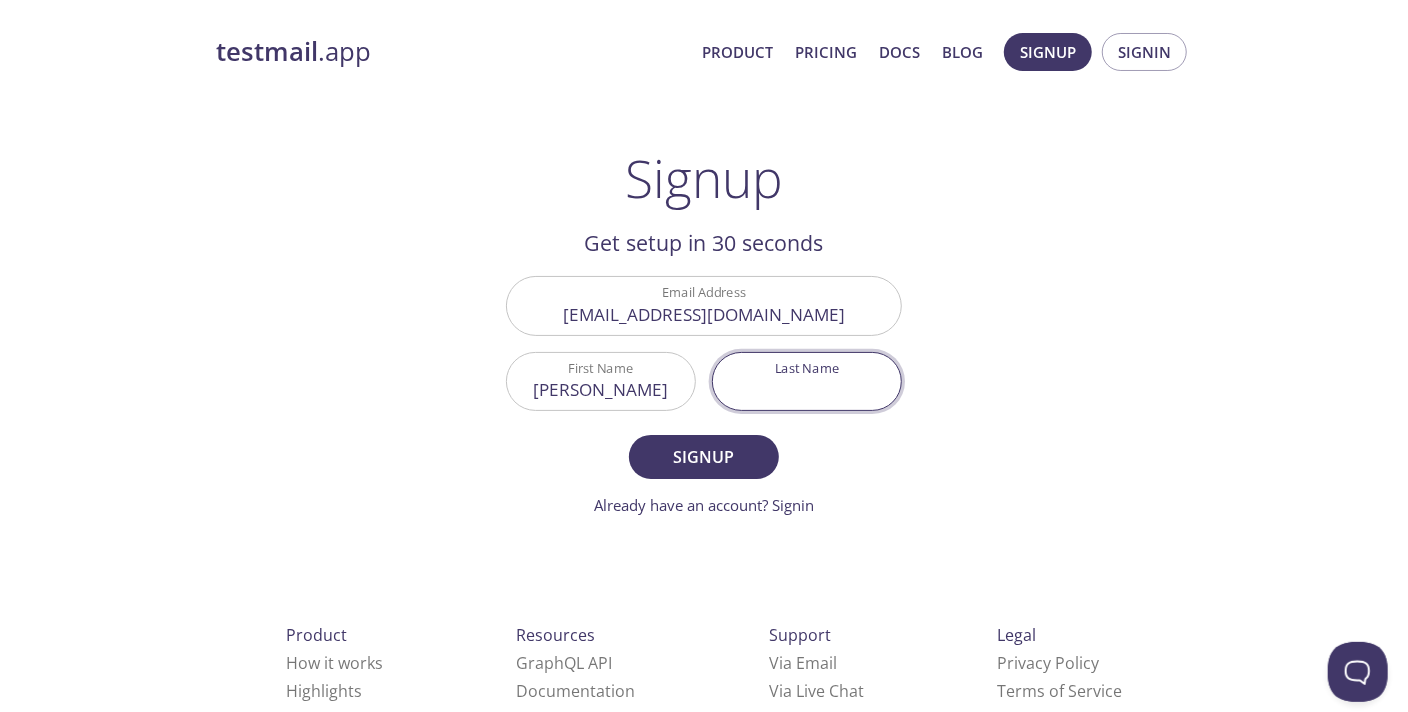 paste on "ponzi" 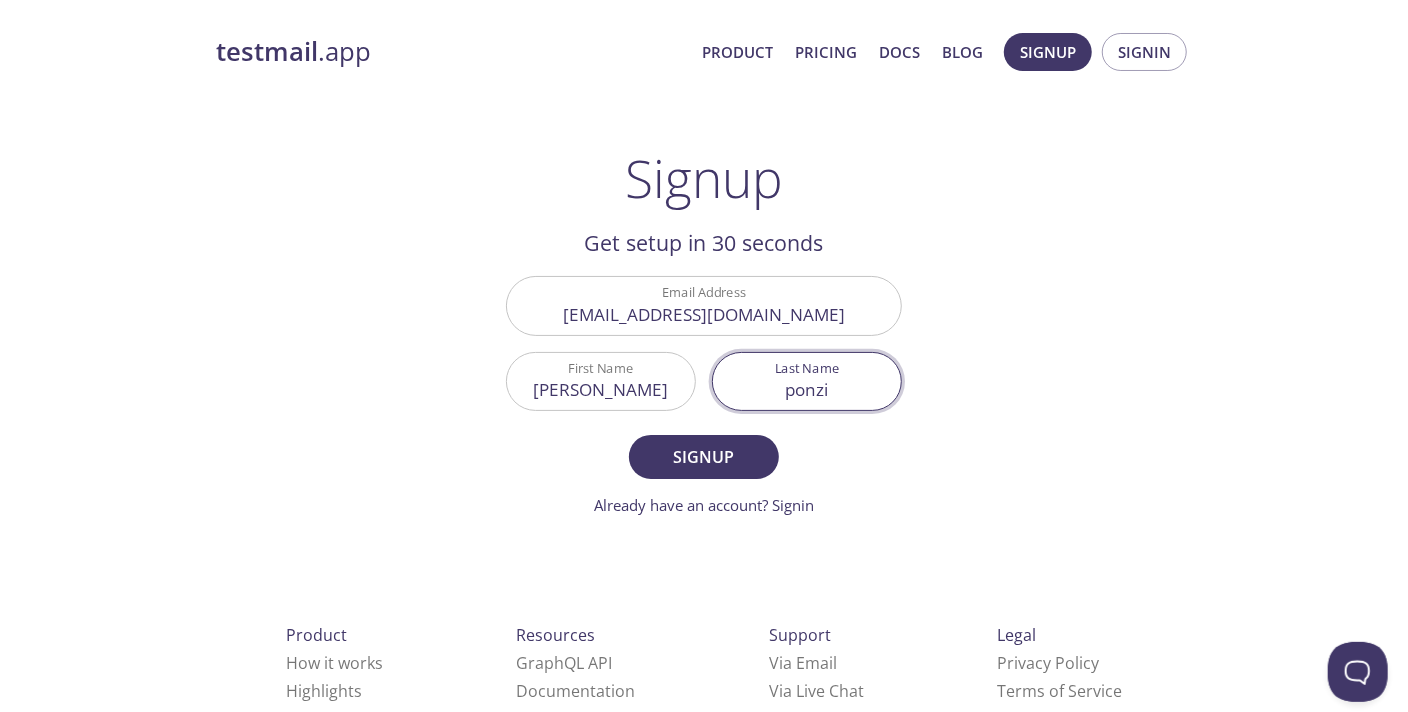 click on "ponzi" at bounding box center [807, 381] 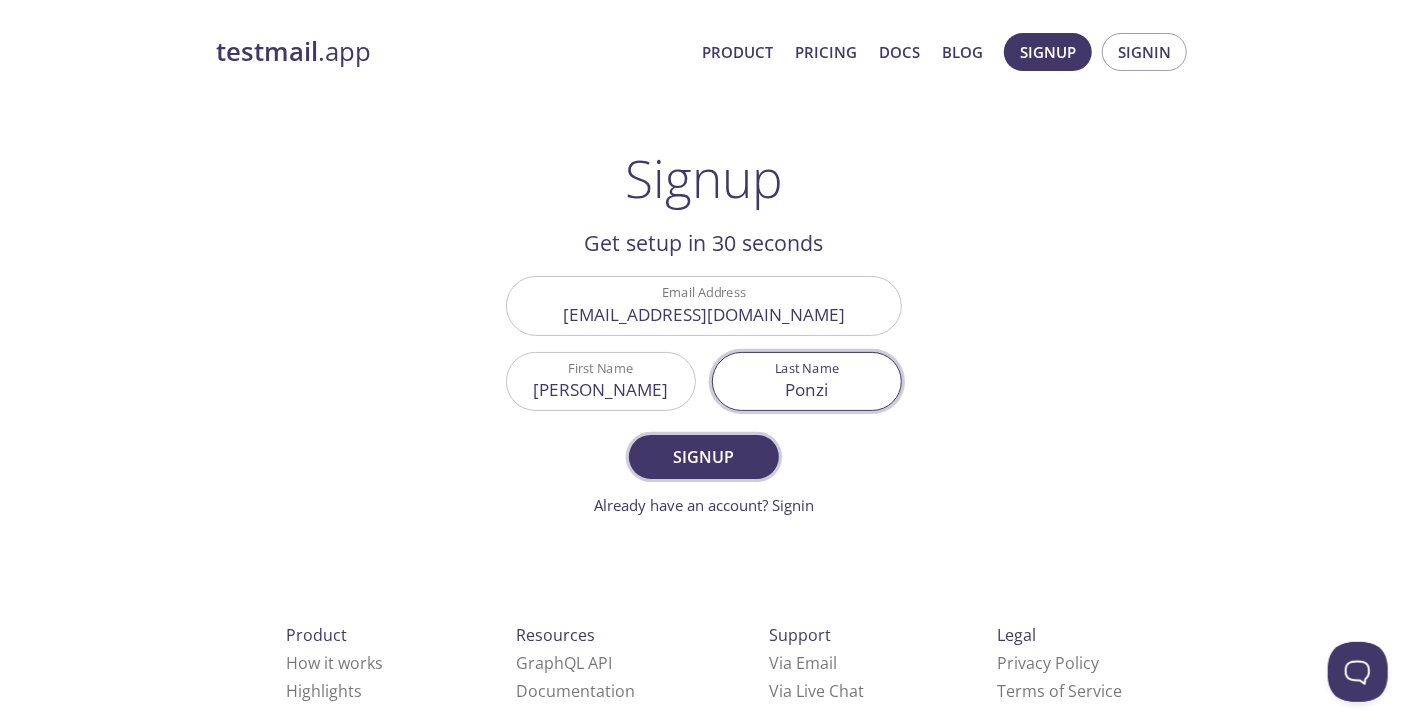 type on "Ponzi" 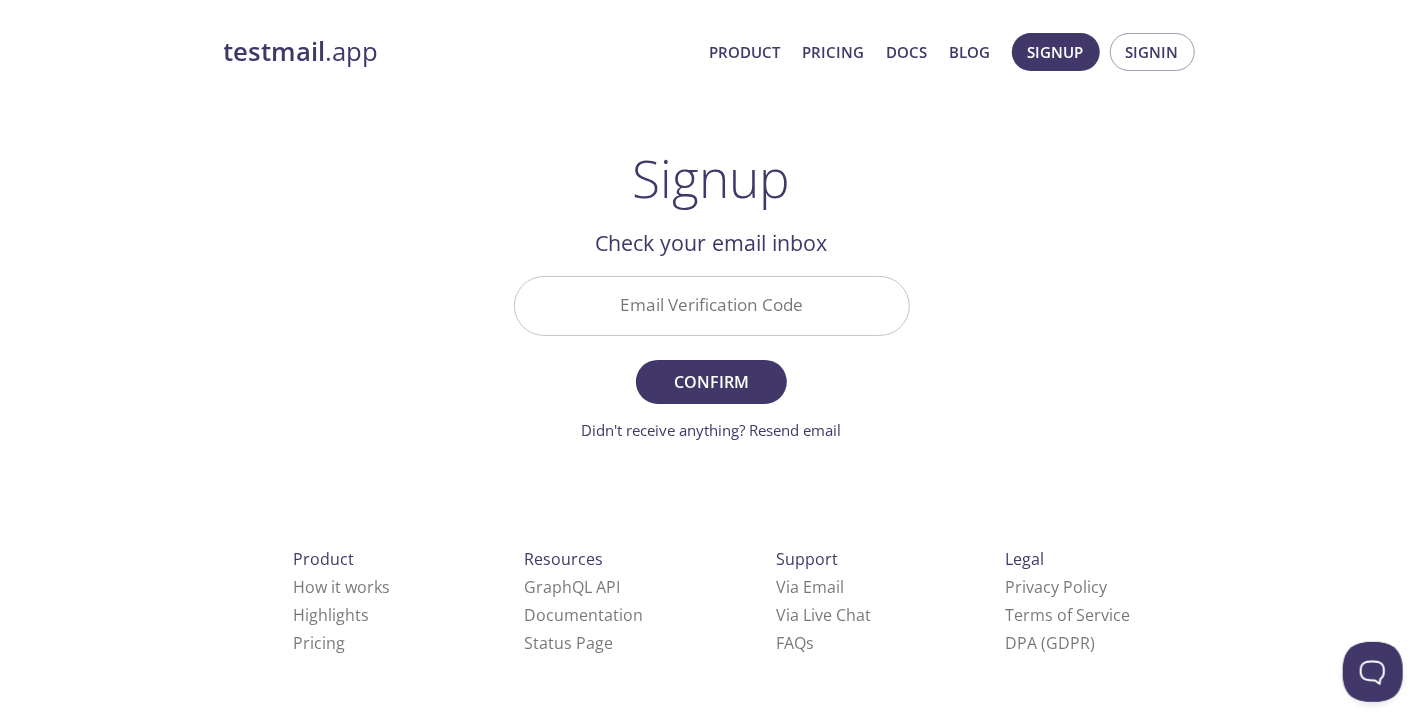 click on "Email Verification Code" at bounding box center [712, 305] 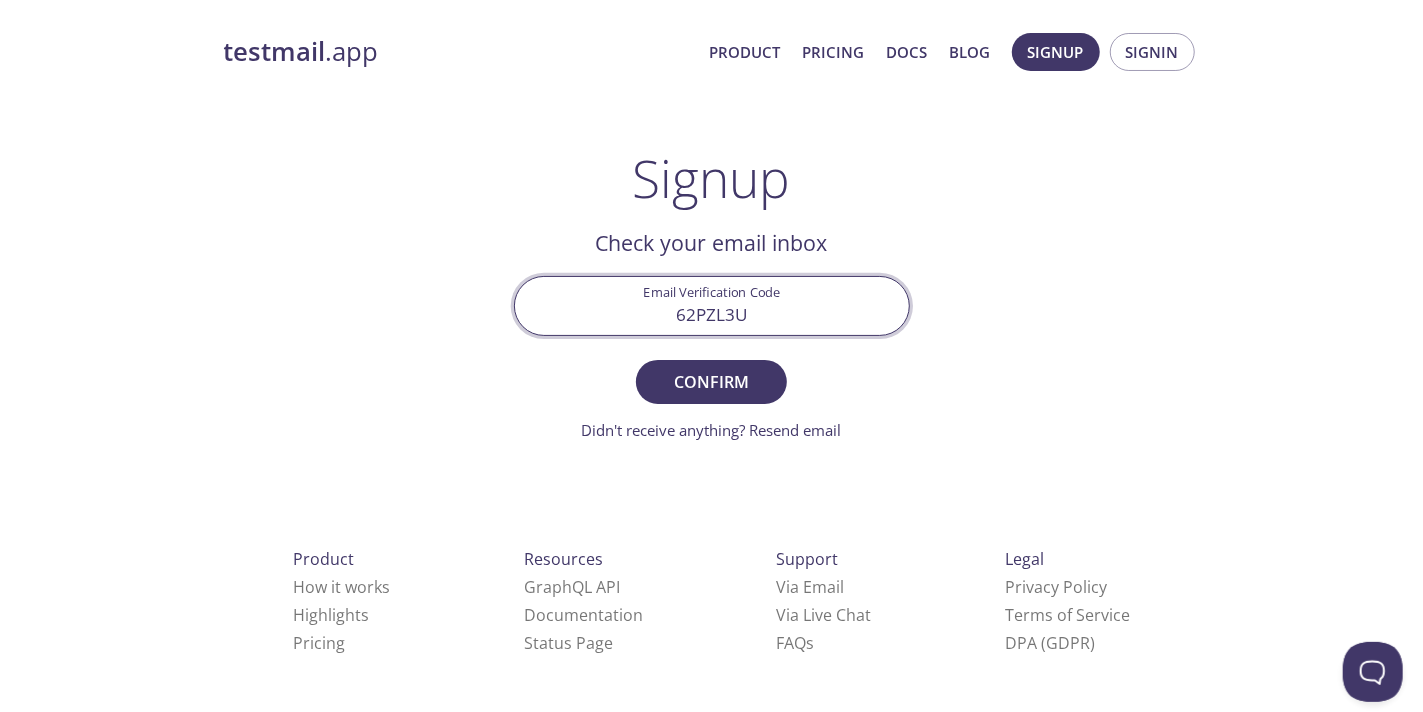 type on "62PZL3U" 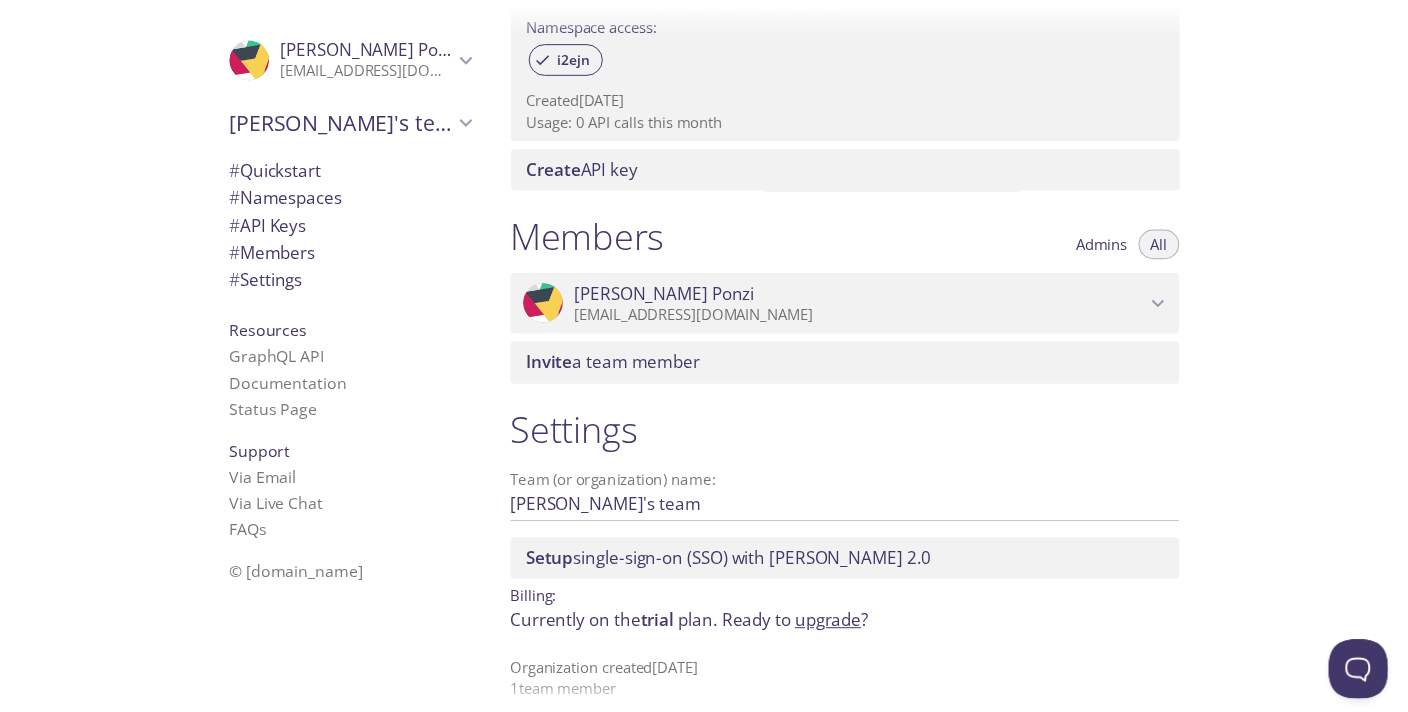 scroll, scrollTop: 709, scrollLeft: 0, axis: vertical 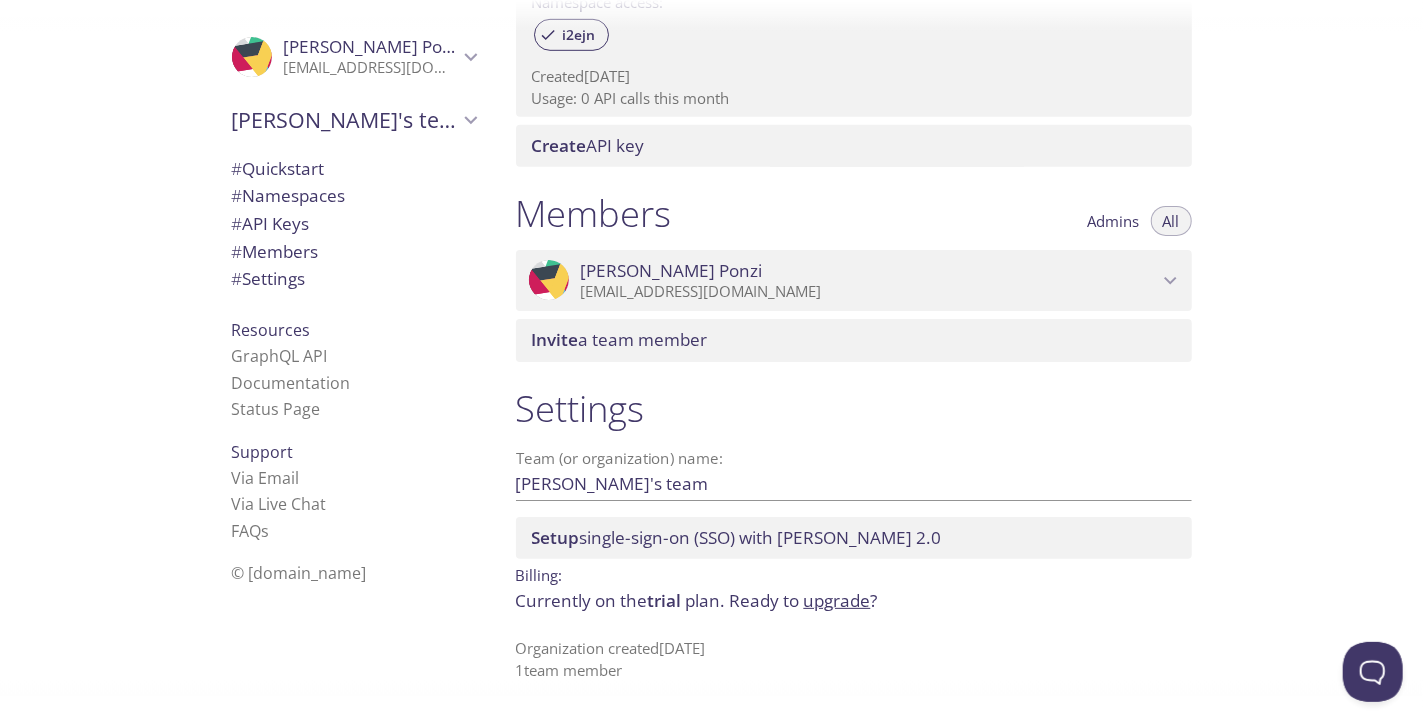 click on "upgrade" at bounding box center [837, 600] 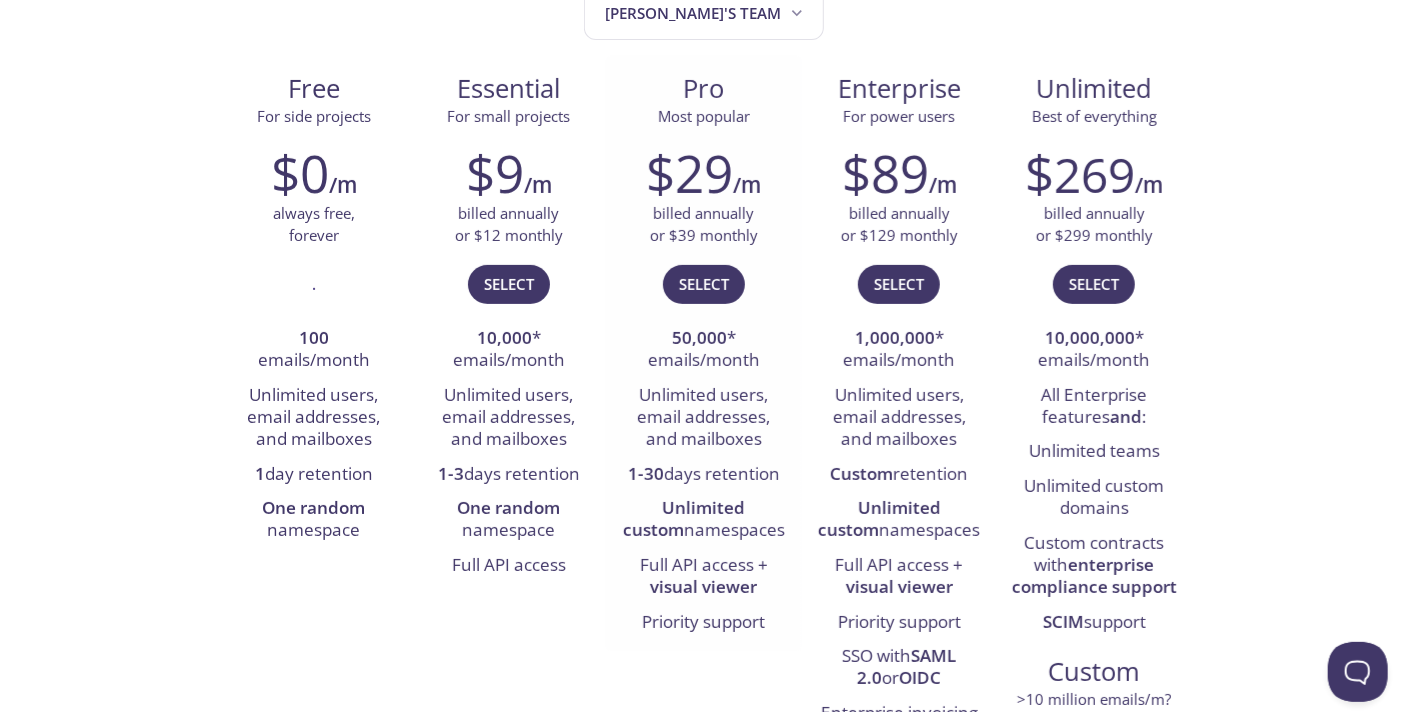 scroll, scrollTop: 399, scrollLeft: 0, axis: vertical 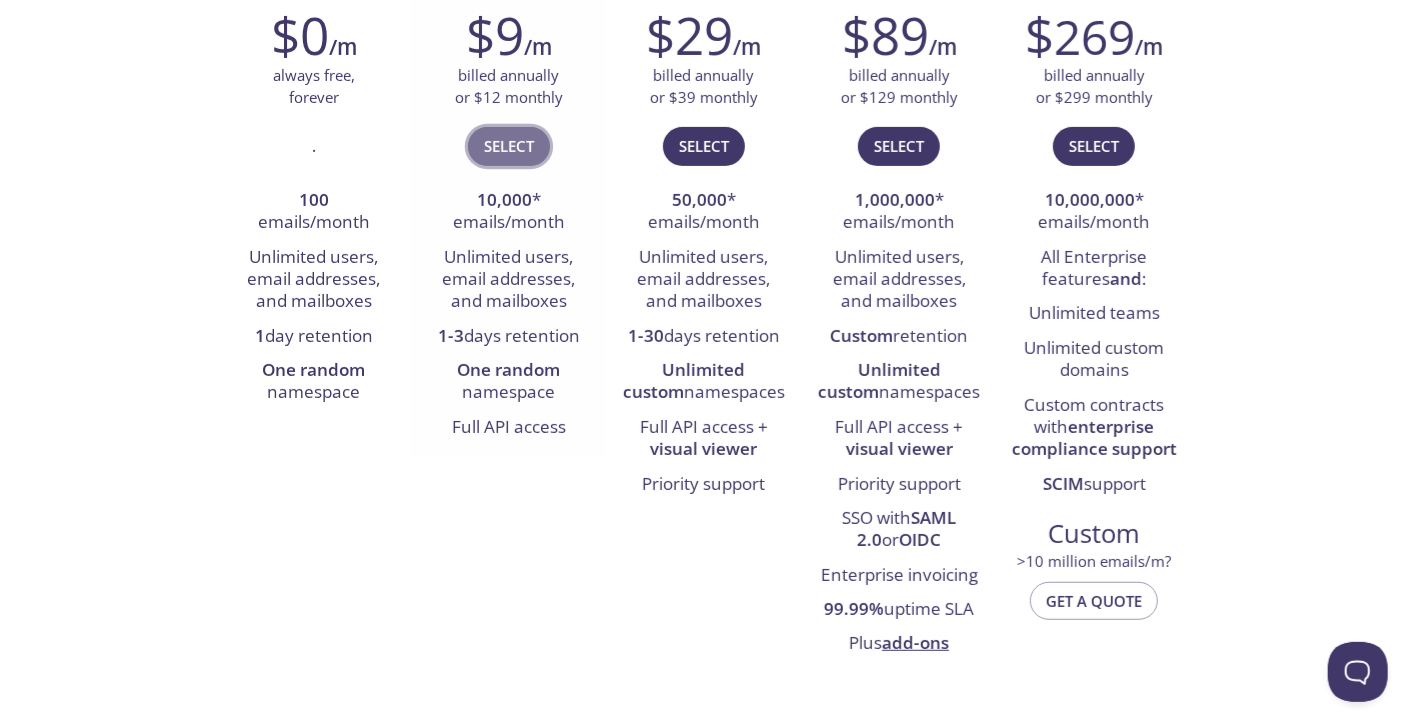 click on "Select" at bounding box center (509, 146) 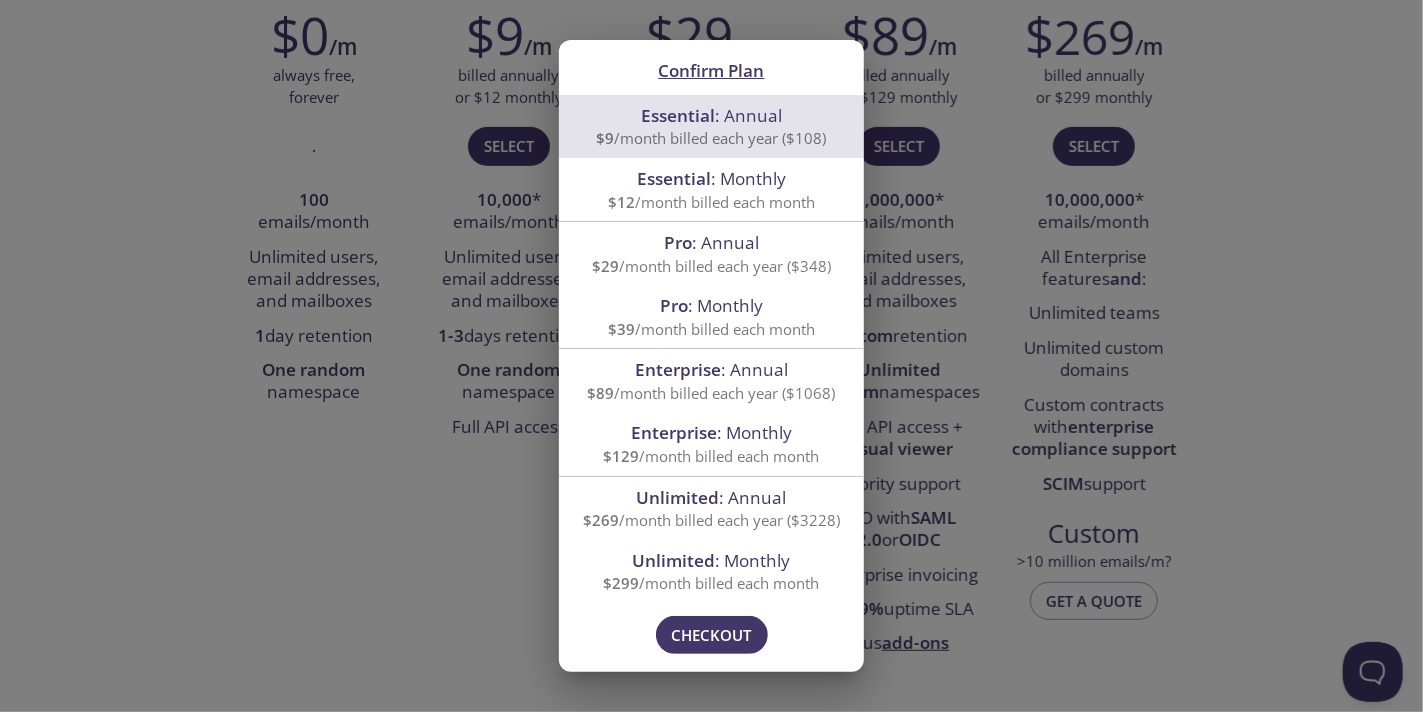 click on "Confirm Plan Essential : Annual $9 /month billed each year ($108) Essential : Monthly $12 /month billed each month Pro : Annual $29 /month billed each year ($348) Pro : Monthly $39 /month billed each month Enterprise : Annual $89 /month billed each year ($1068) Enterprise : Monthly $129 /month billed each month Unlimited : Annual $269 /month billed each year ($3228) Unlimited : Monthly $299 /month billed each month Please try again in a moment! Contact us   if this persists. Checkout" at bounding box center (711, 356) 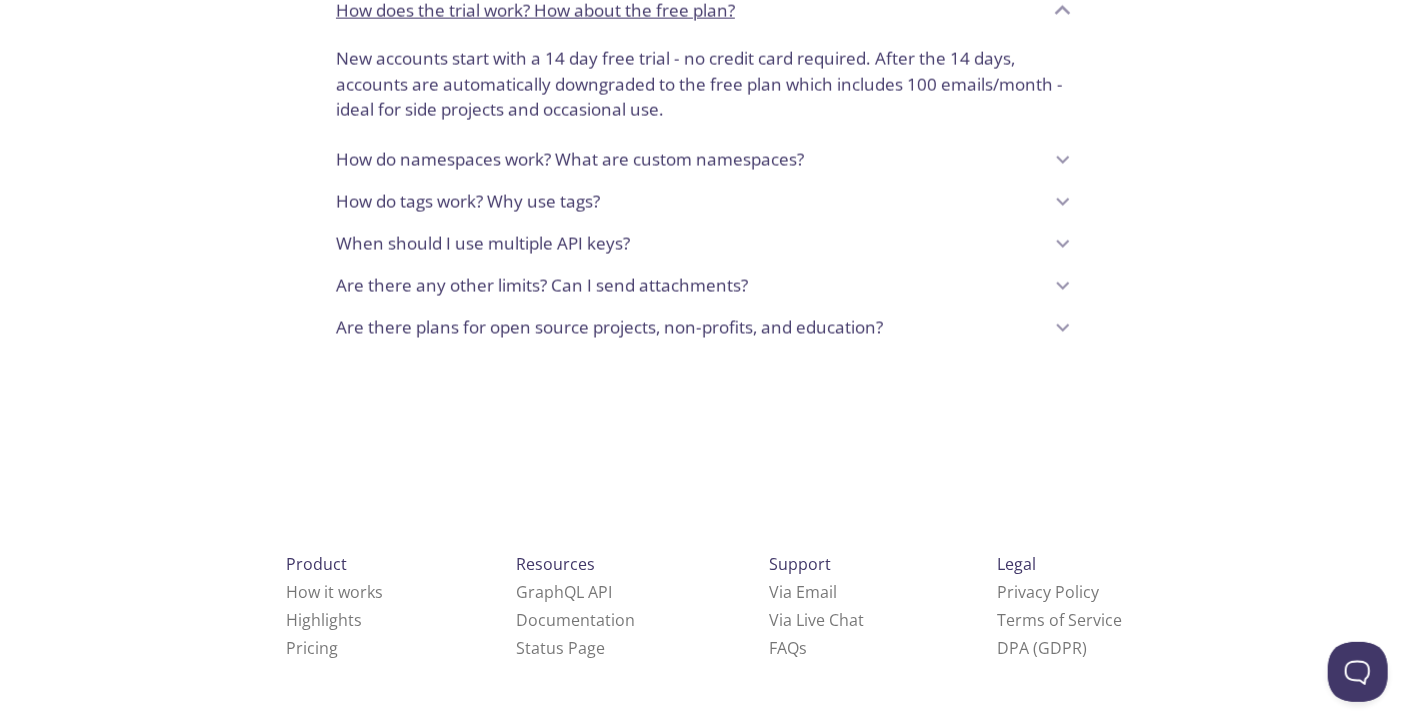 scroll, scrollTop: 1834, scrollLeft: 0, axis: vertical 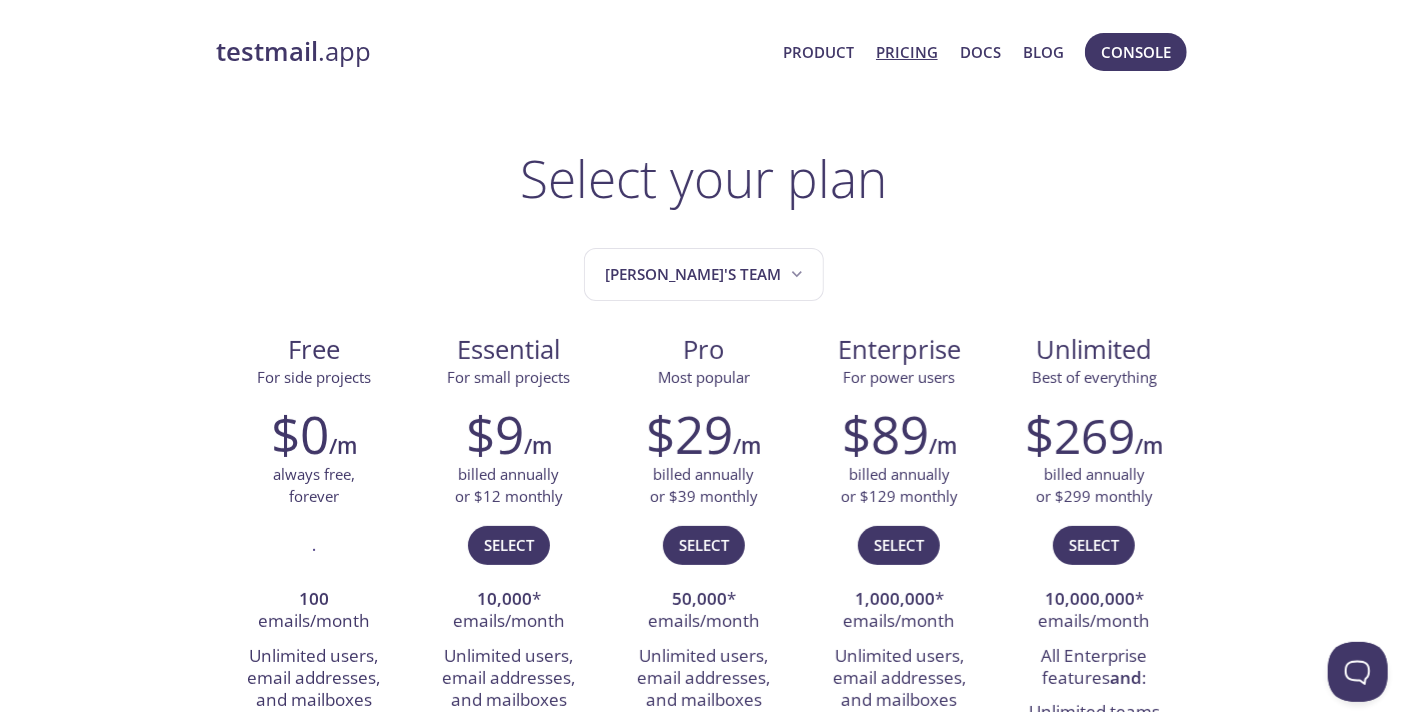 drag, startPoint x: 519, startPoint y: 480, endPoint x: 577, endPoint y: 10, distance: 473.56522 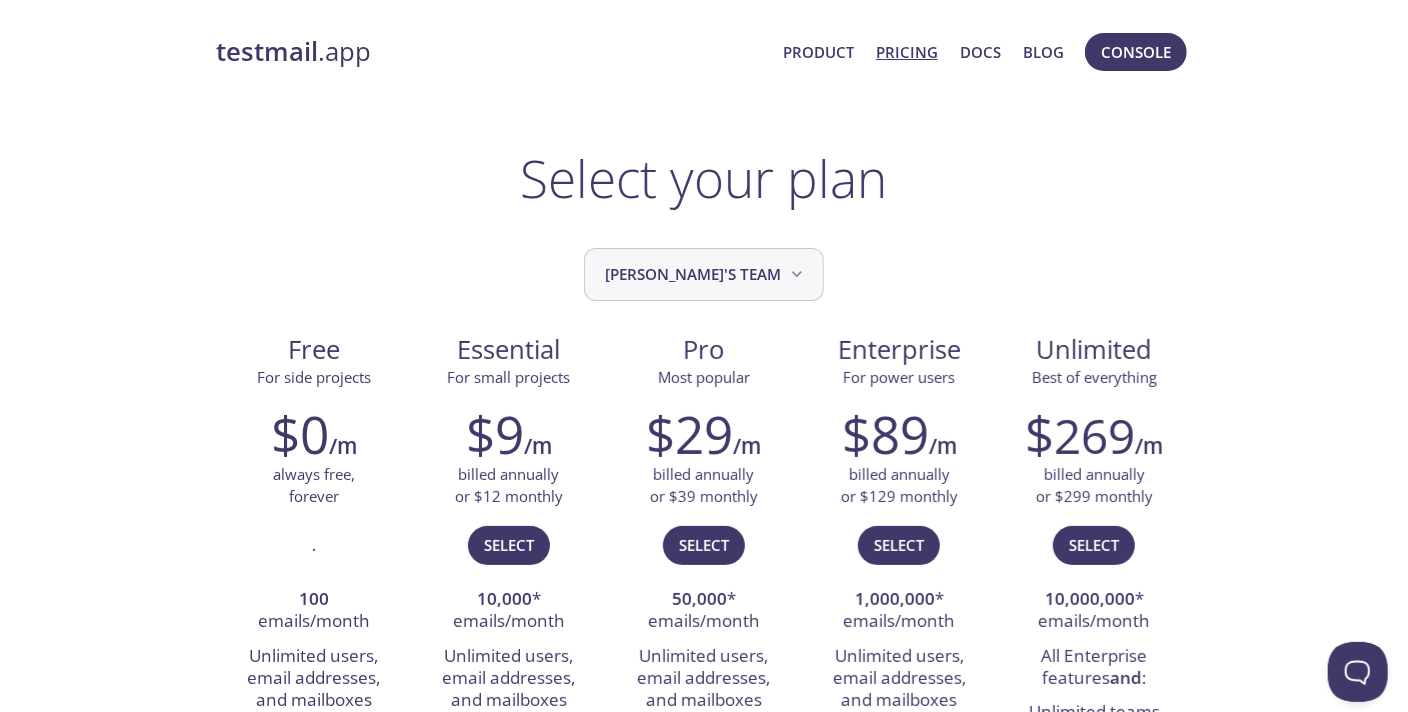 click 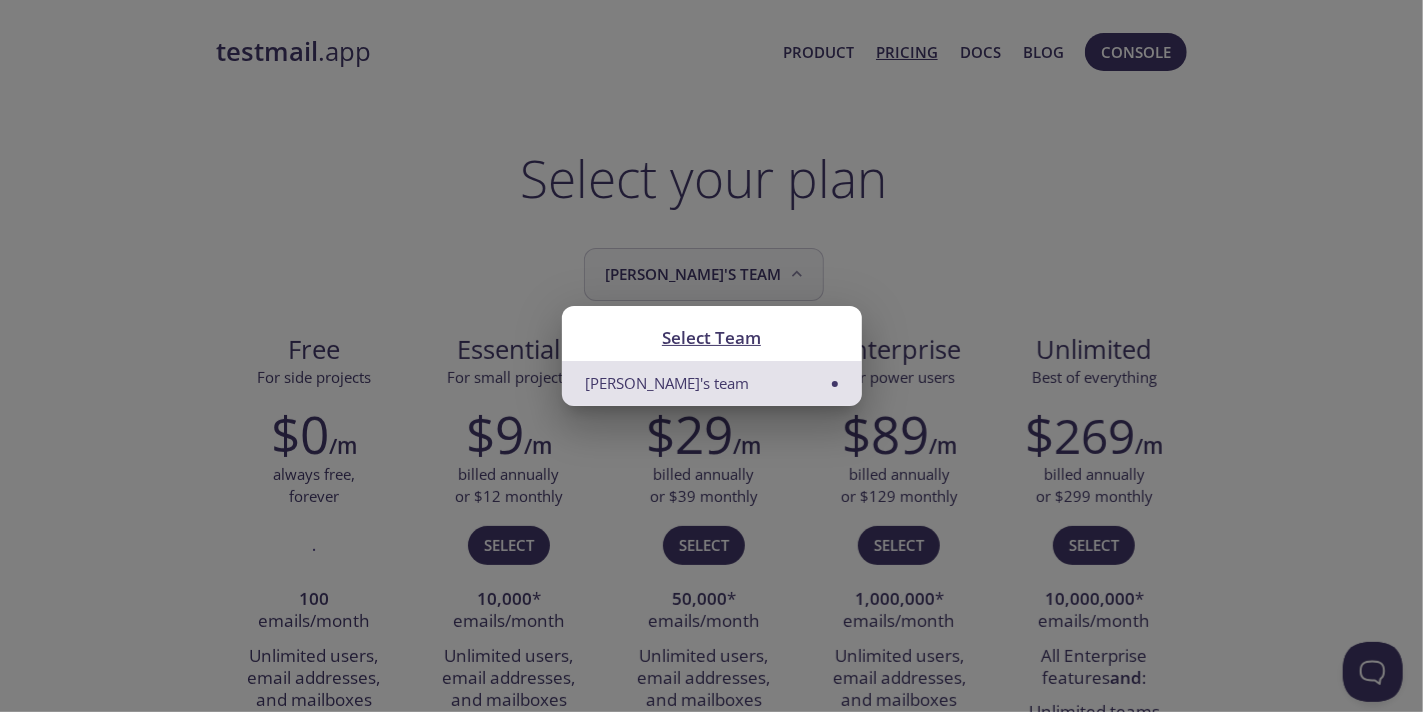 click on "Select Team David's team" at bounding box center [711, 356] 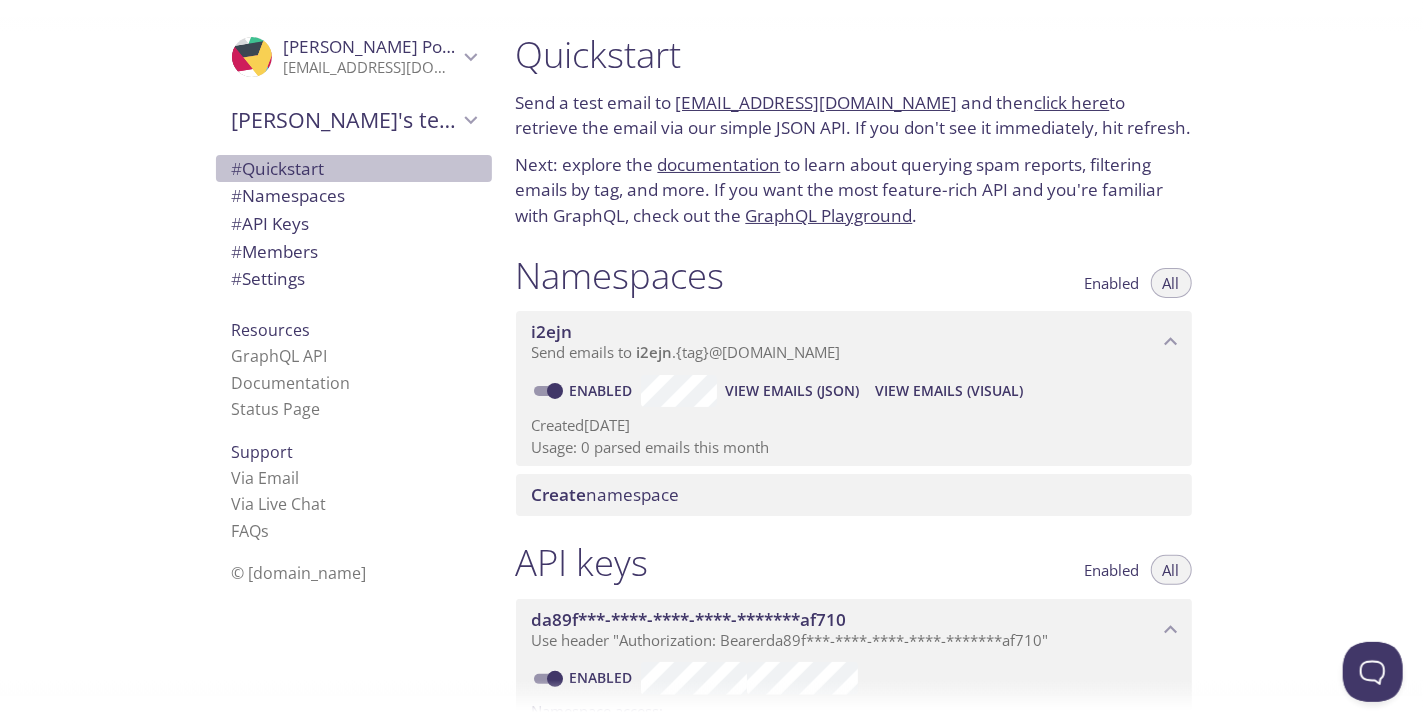 click on "#  Quickstart" at bounding box center [278, 168] 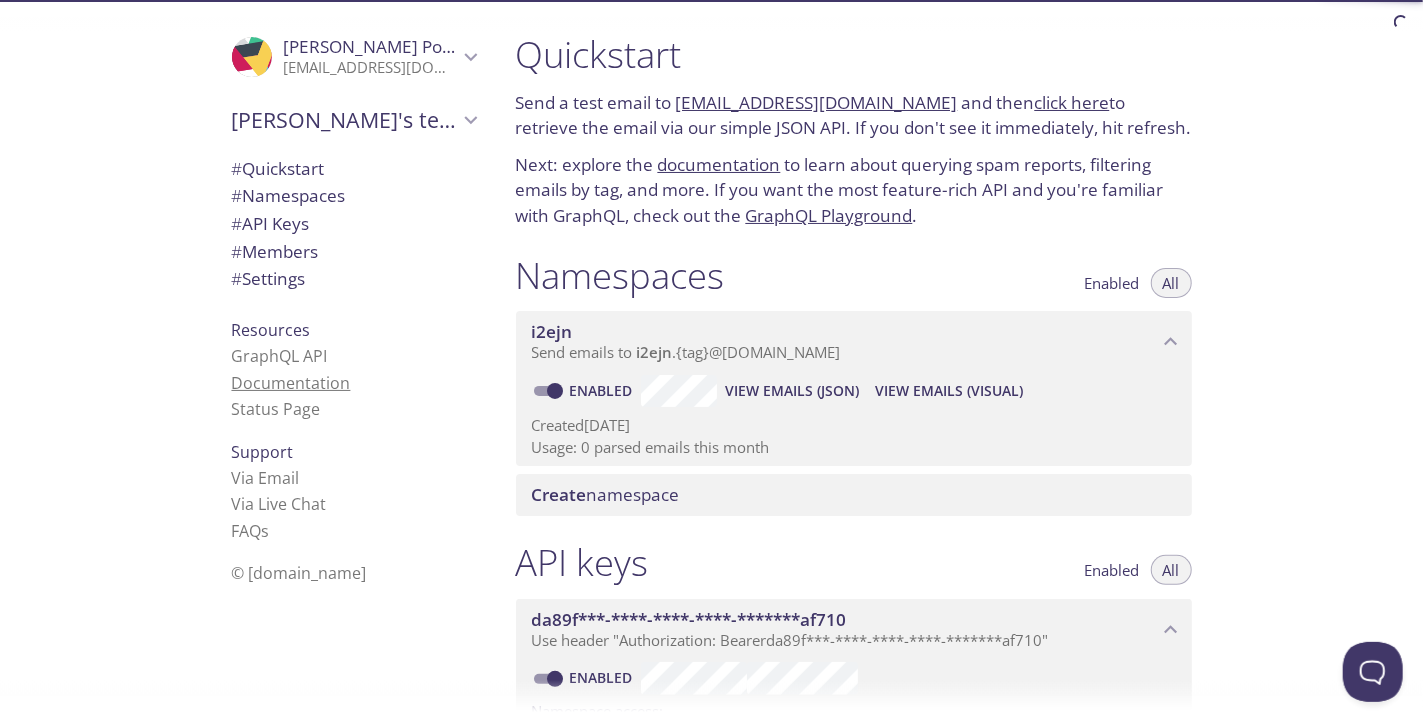 click on "Documentation" at bounding box center [291, 383] 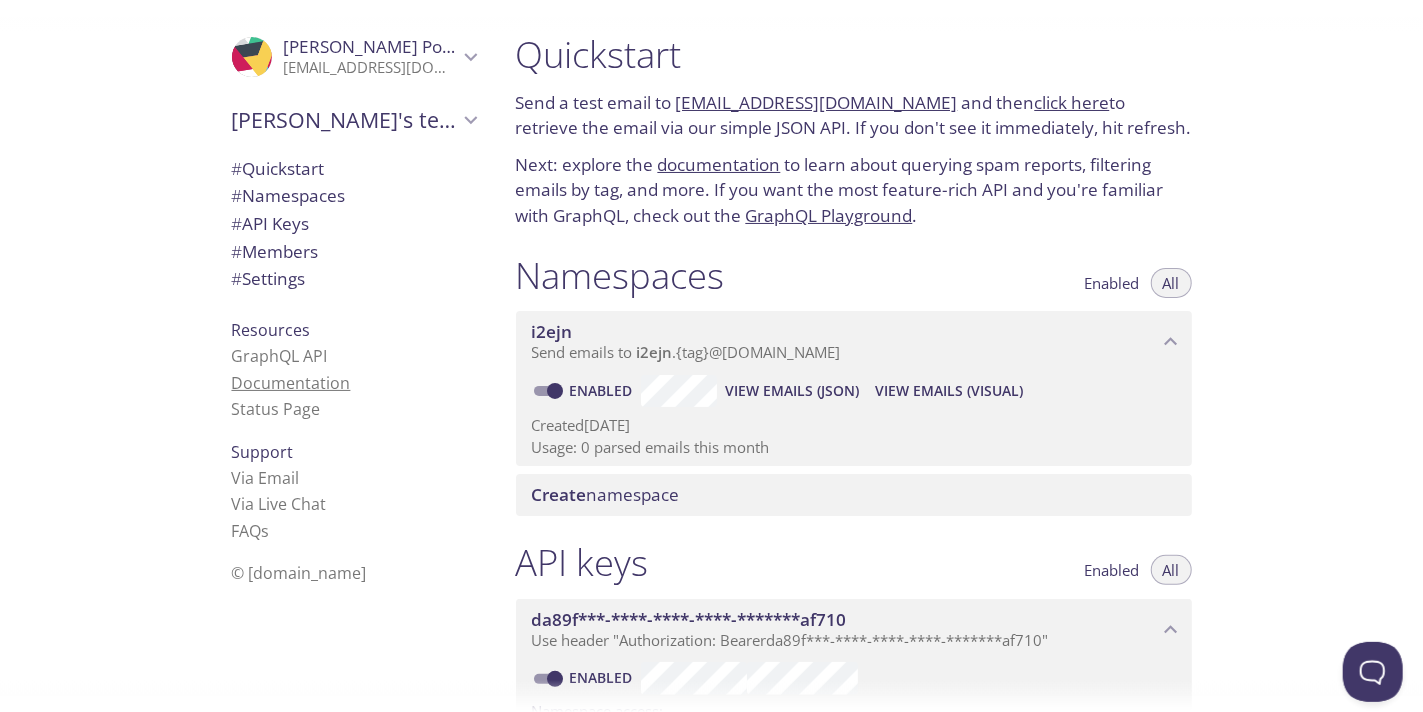 click on "Documentation" at bounding box center (291, 383) 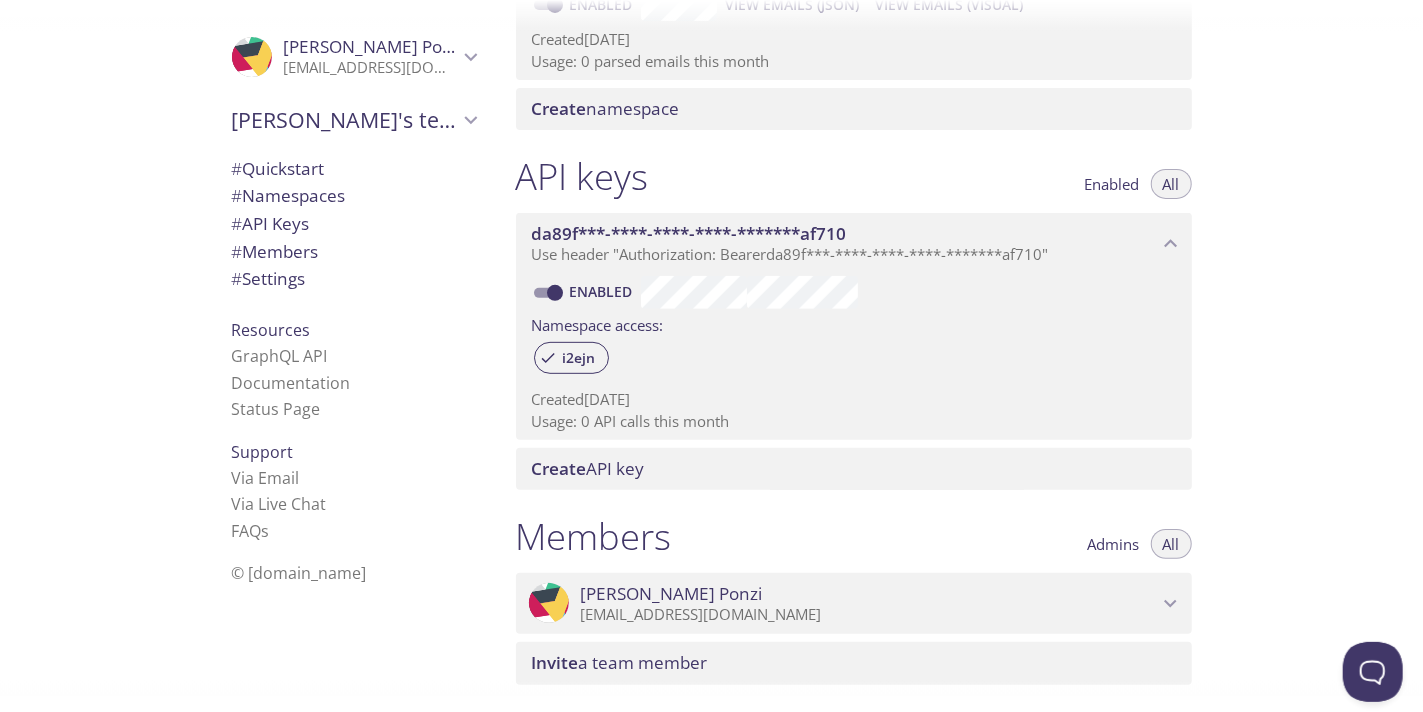 scroll, scrollTop: 399, scrollLeft: 0, axis: vertical 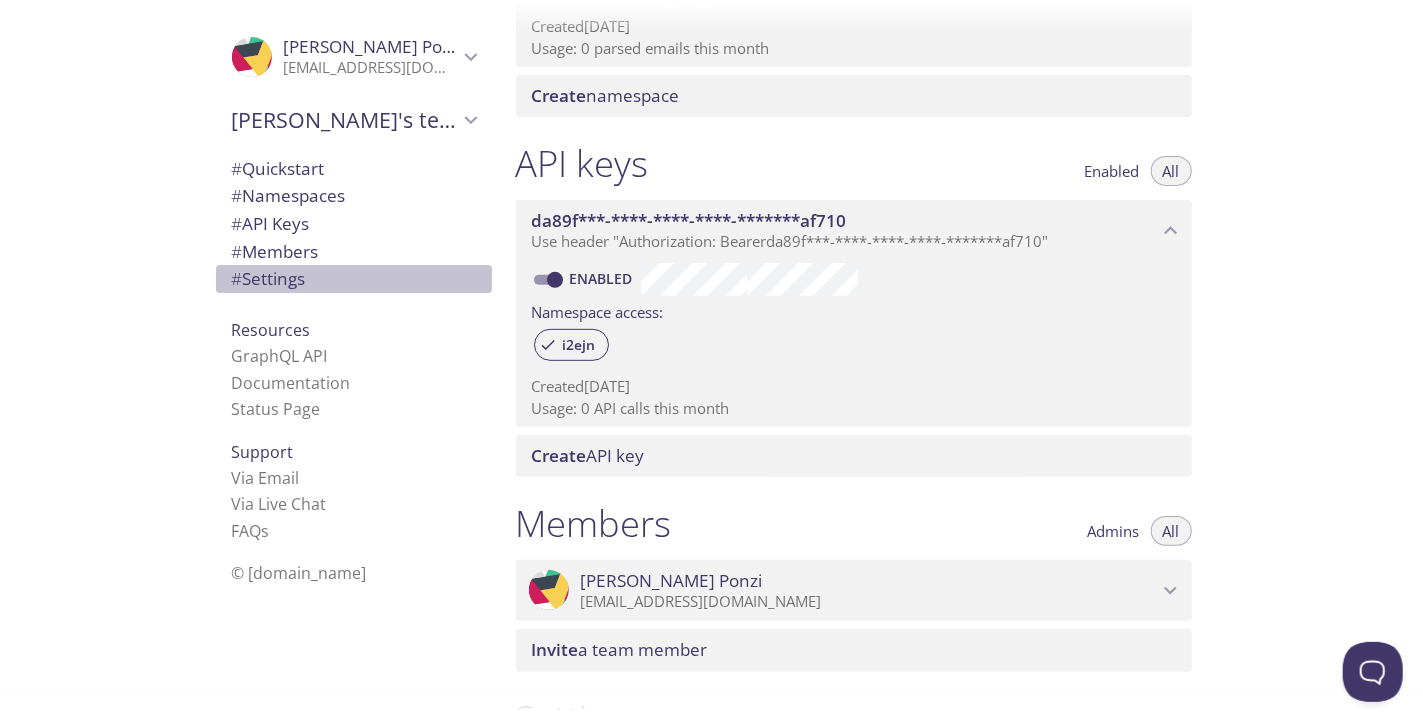 click on "#  Settings" at bounding box center [269, 278] 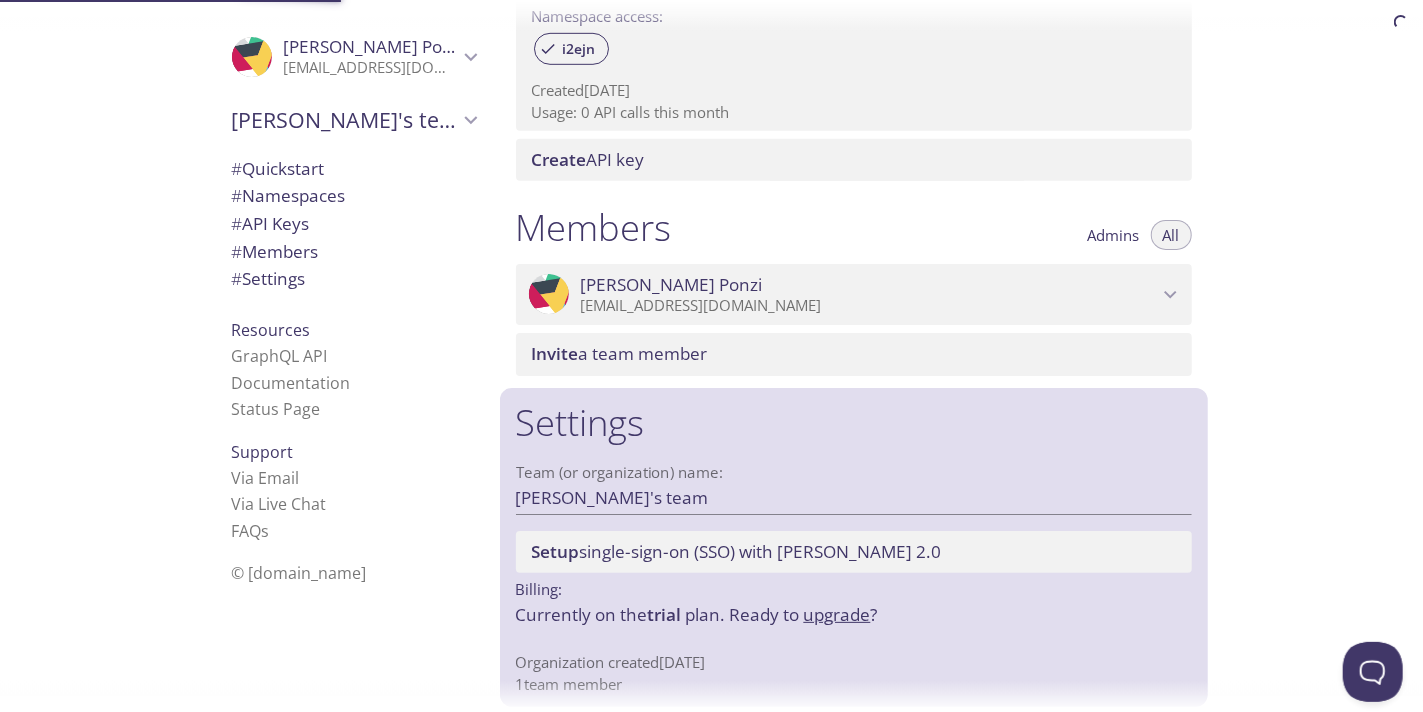 scroll, scrollTop: 709, scrollLeft: 0, axis: vertical 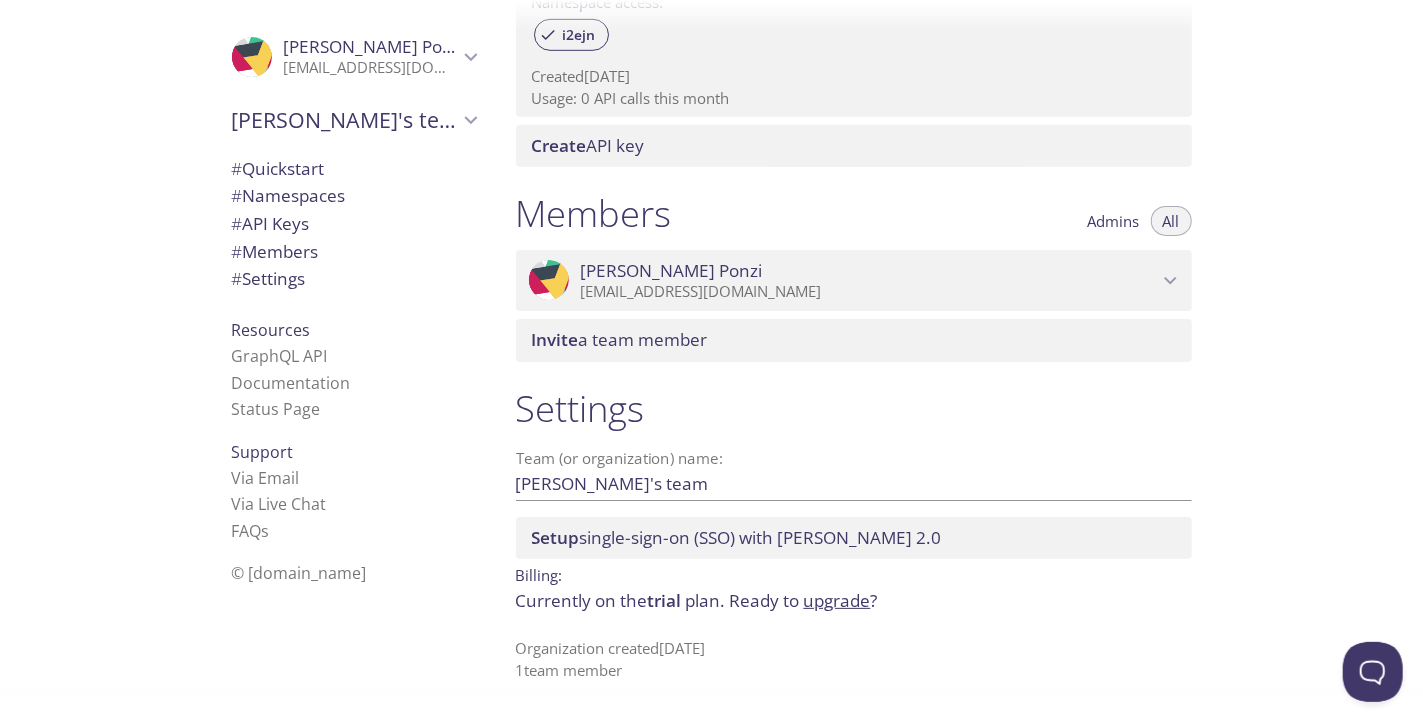 click on "#  Members" at bounding box center (354, 252) 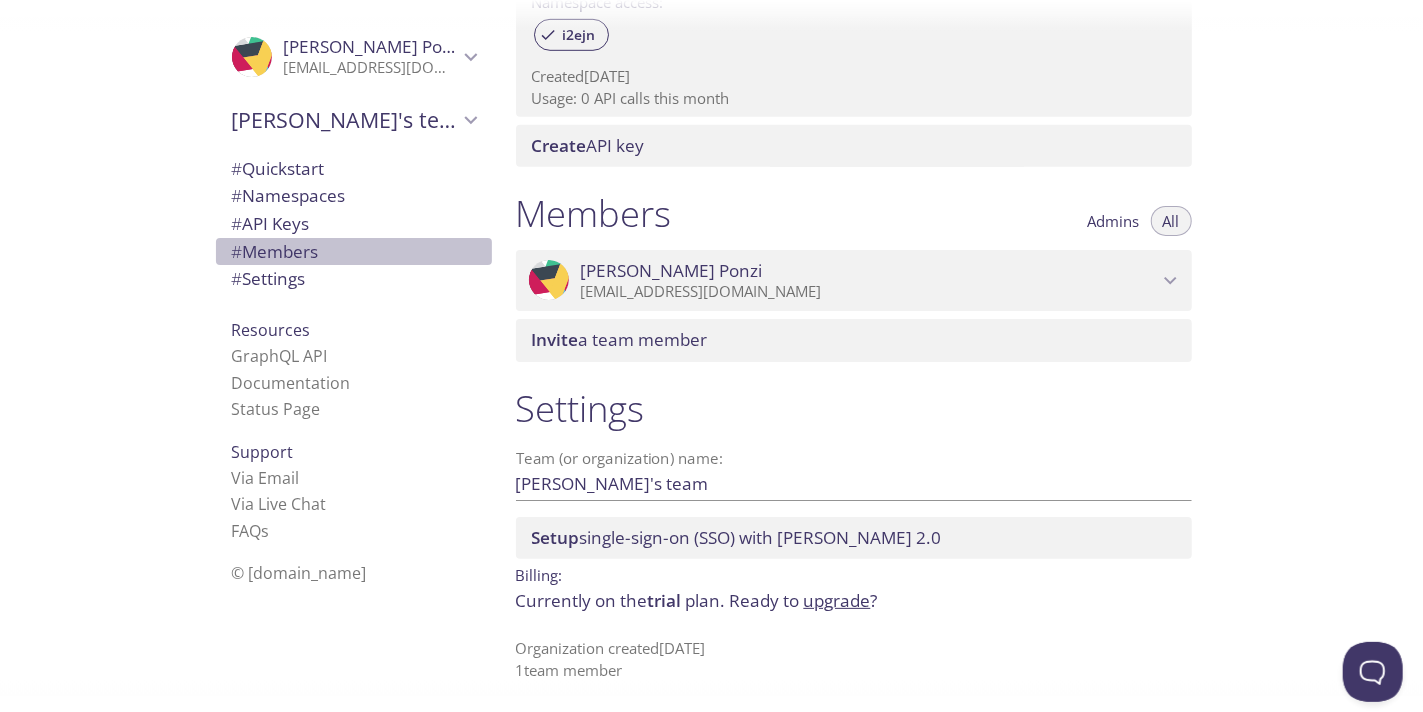 click on "#  Members" at bounding box center (354, 252) 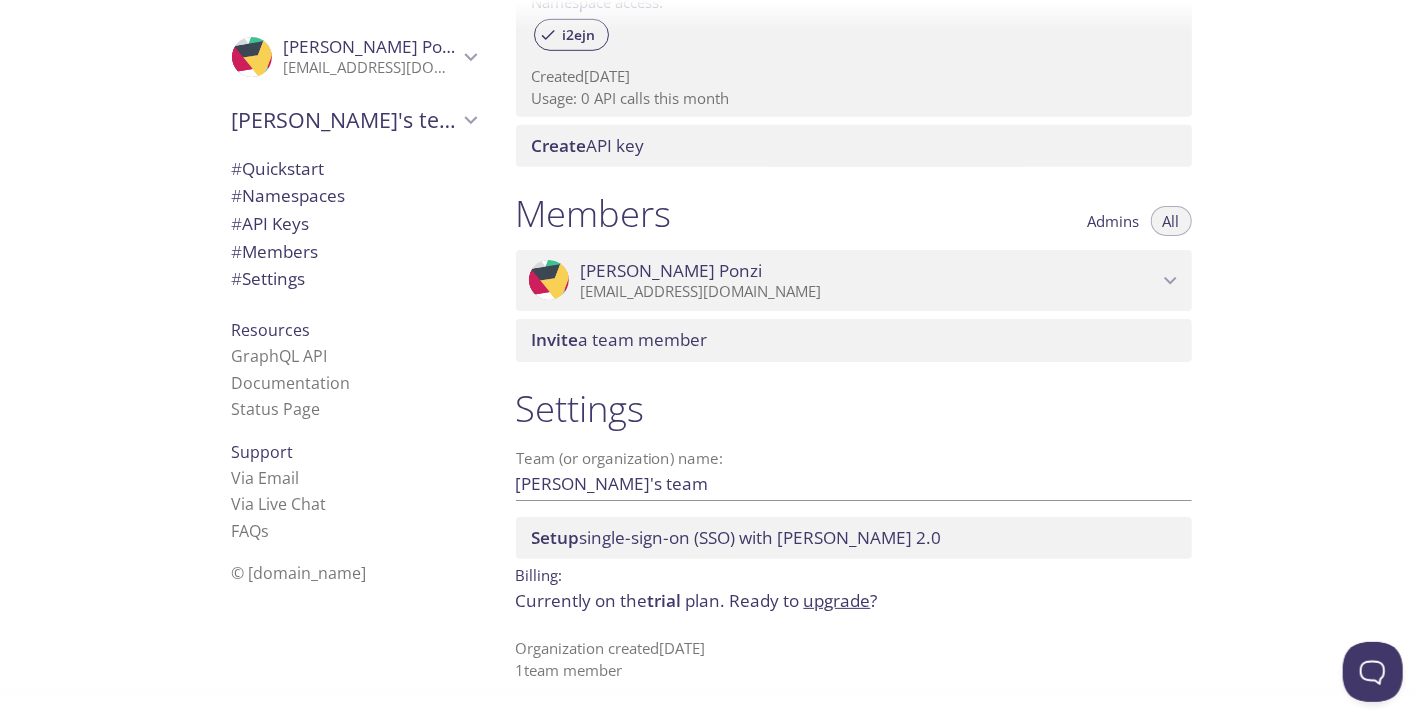 click on "#  API Keys" at bounding box center [354, 224] 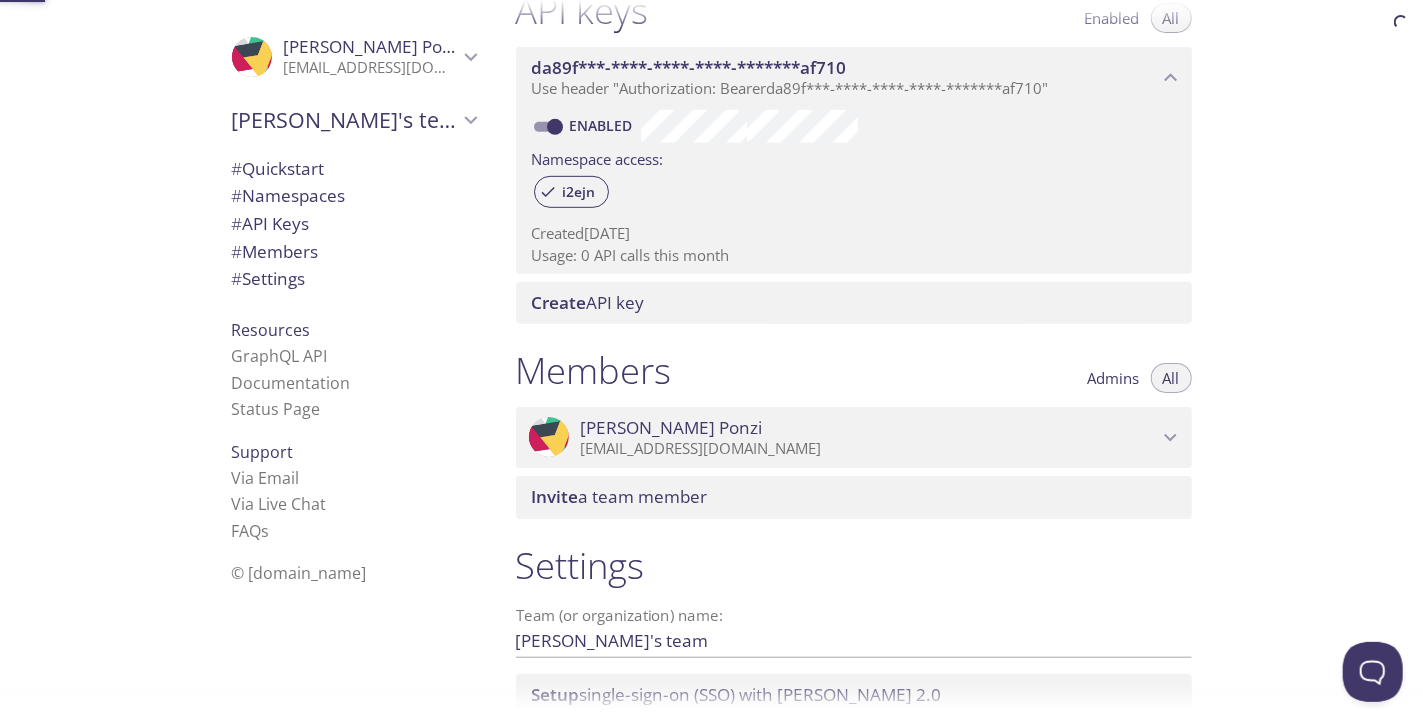 scroll, scrollTop: 540, scrollLeft: 0, axis: vertical 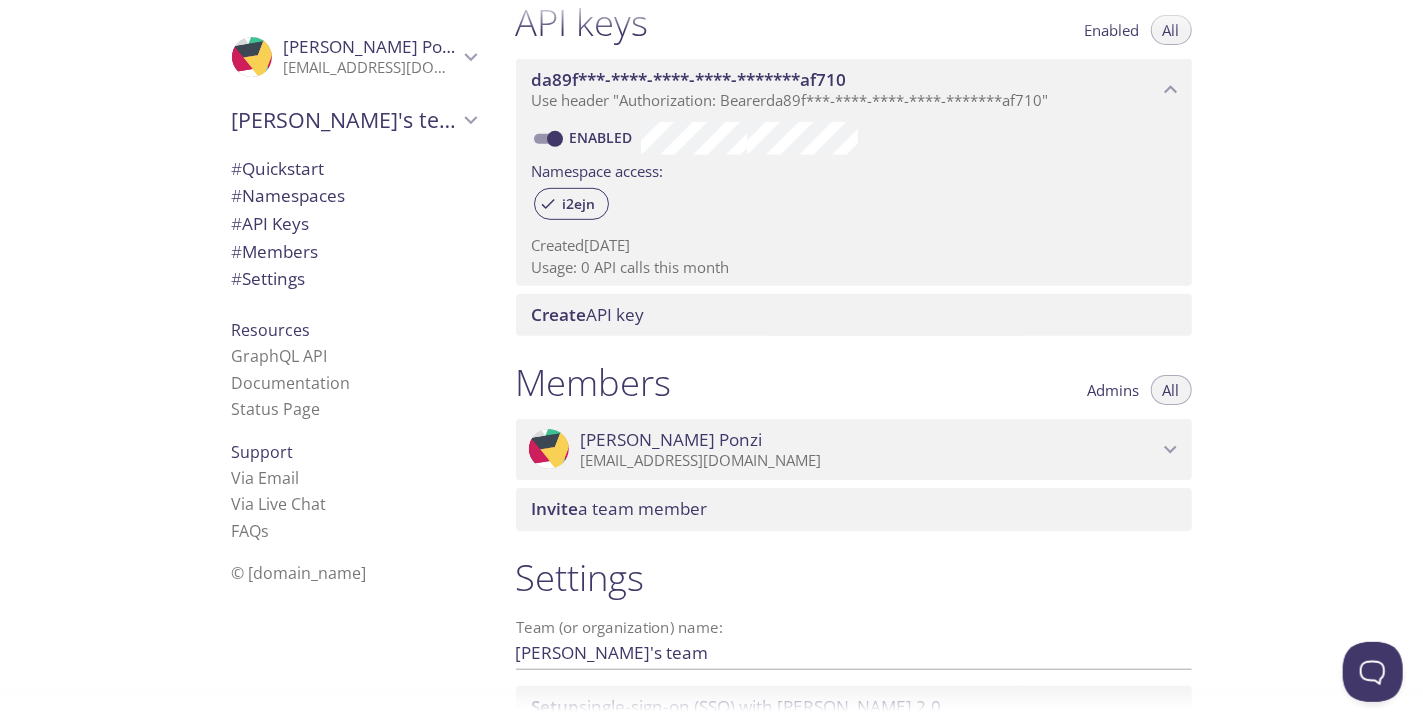 click on "GraphQL API" at bounding box center (354, 356) 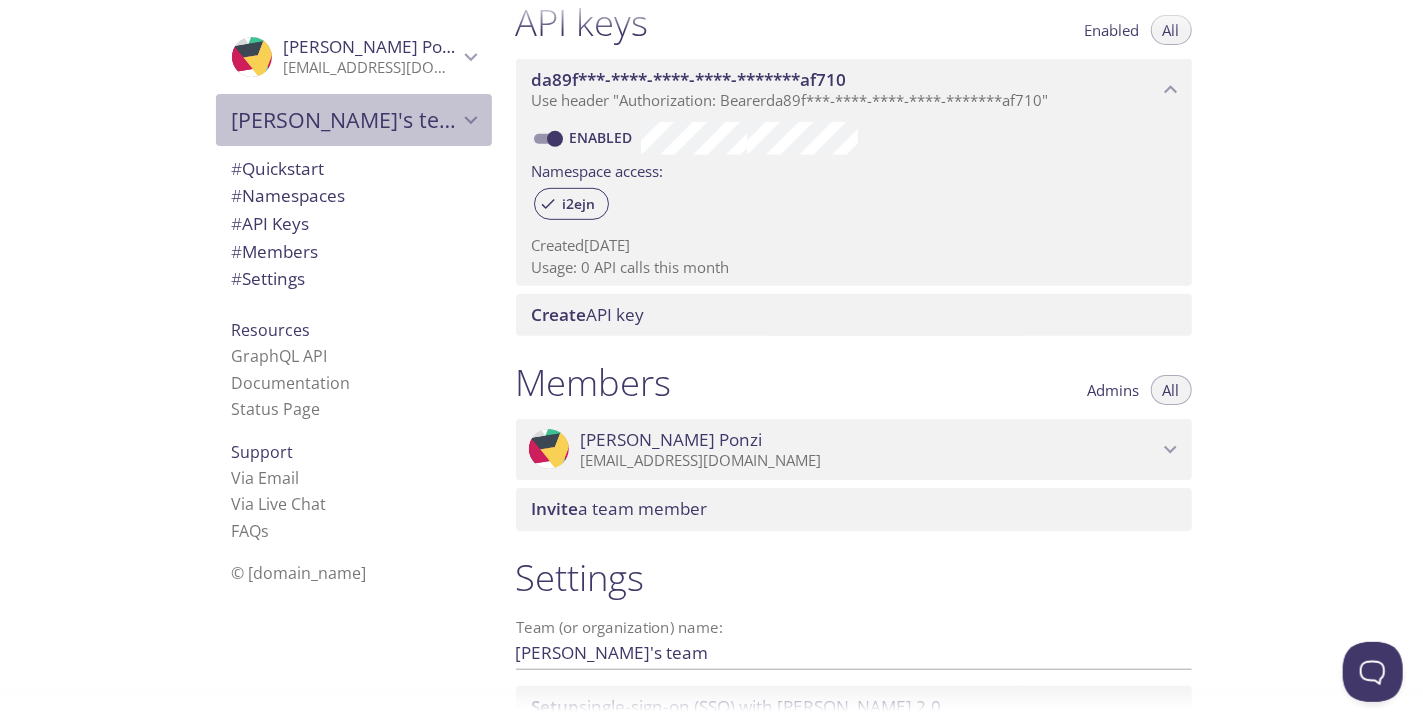 click on "[PERSON_NAME]'s team" at bounding box center [345, 120] 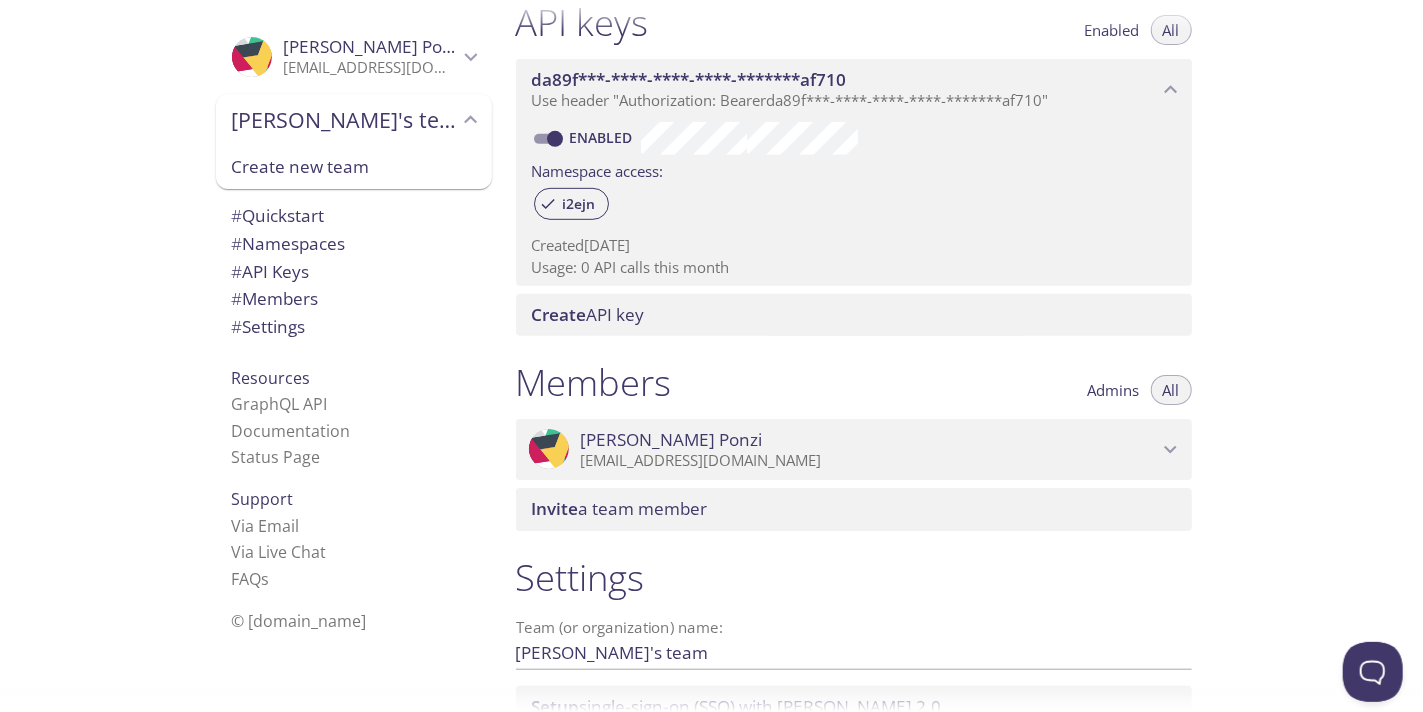 click on "[PERSON_NAME]'s team" at bounding box center [345, 120] 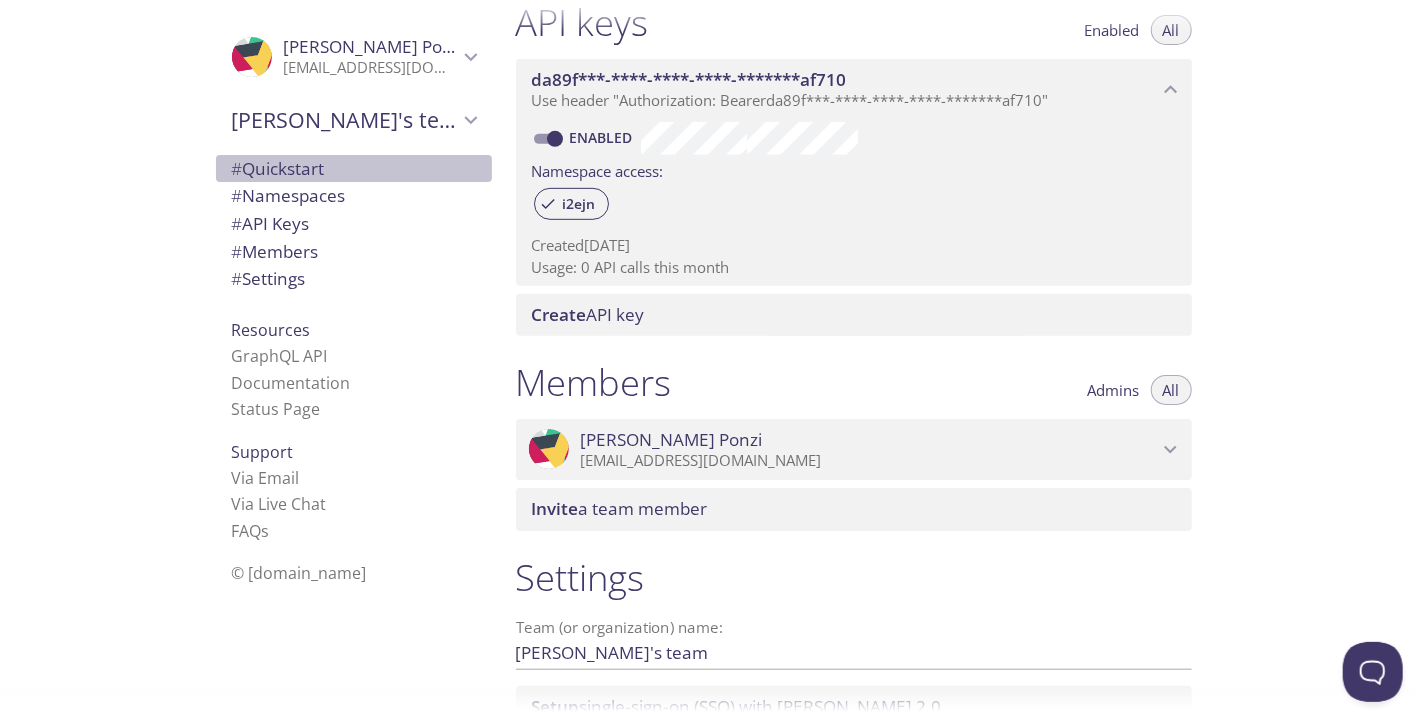 click on "#  Quickstart" at bounding box center [278, 168] 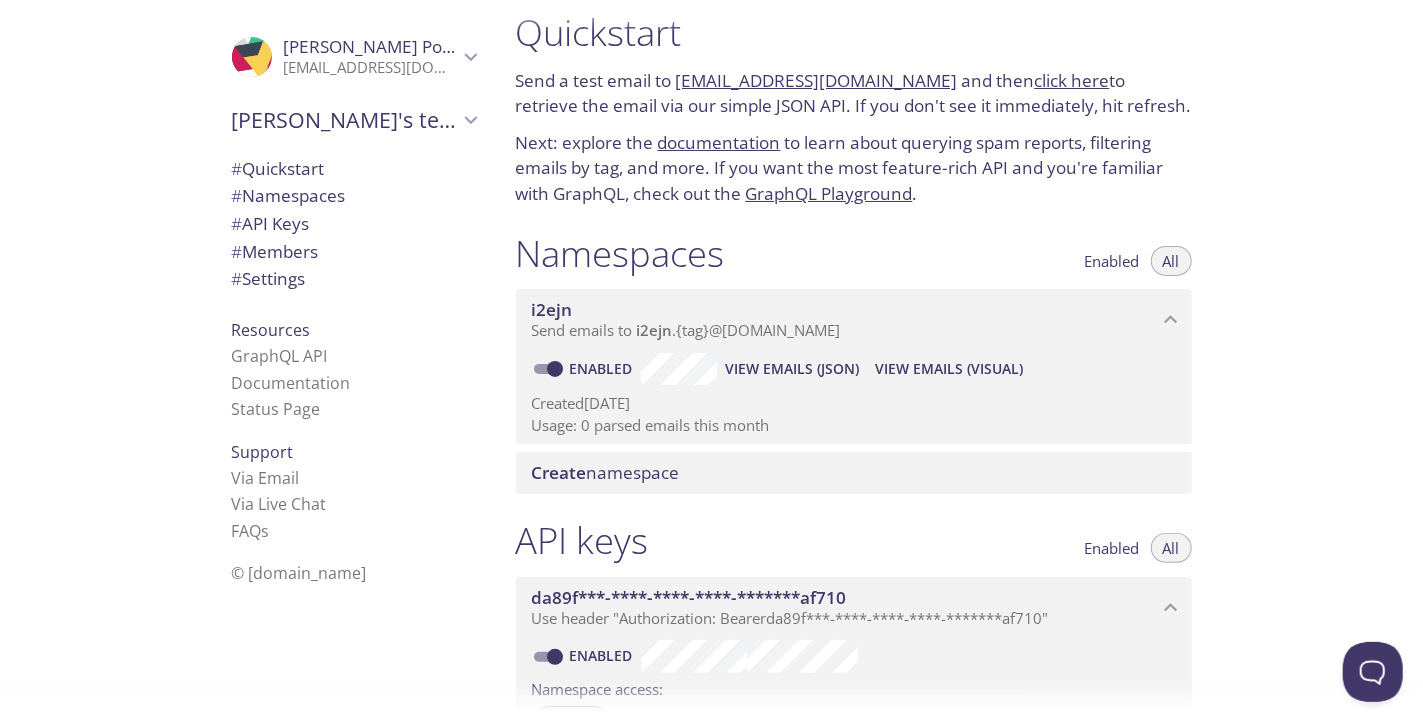 scroll, scrollTop: 0, scrollLeft: 0, axis: both 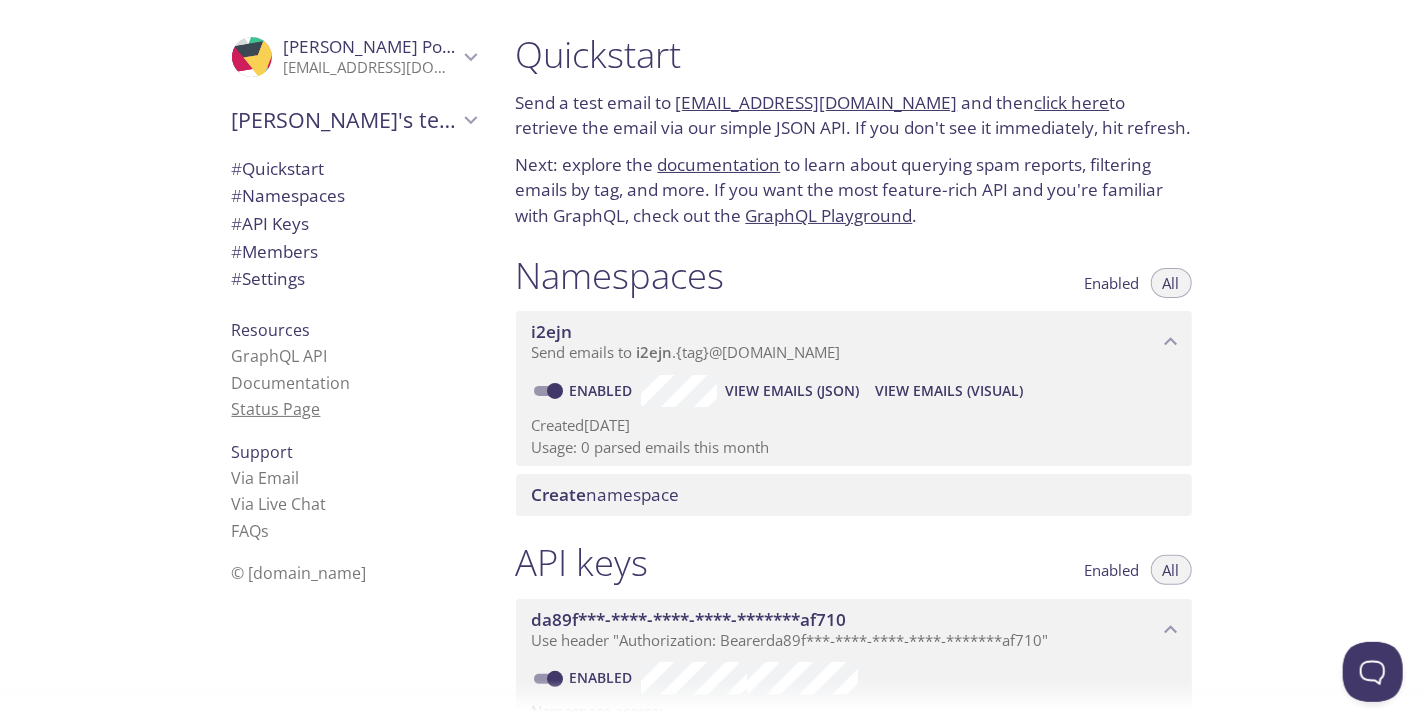 click on "Status Page" at bounding box center (276, 409) 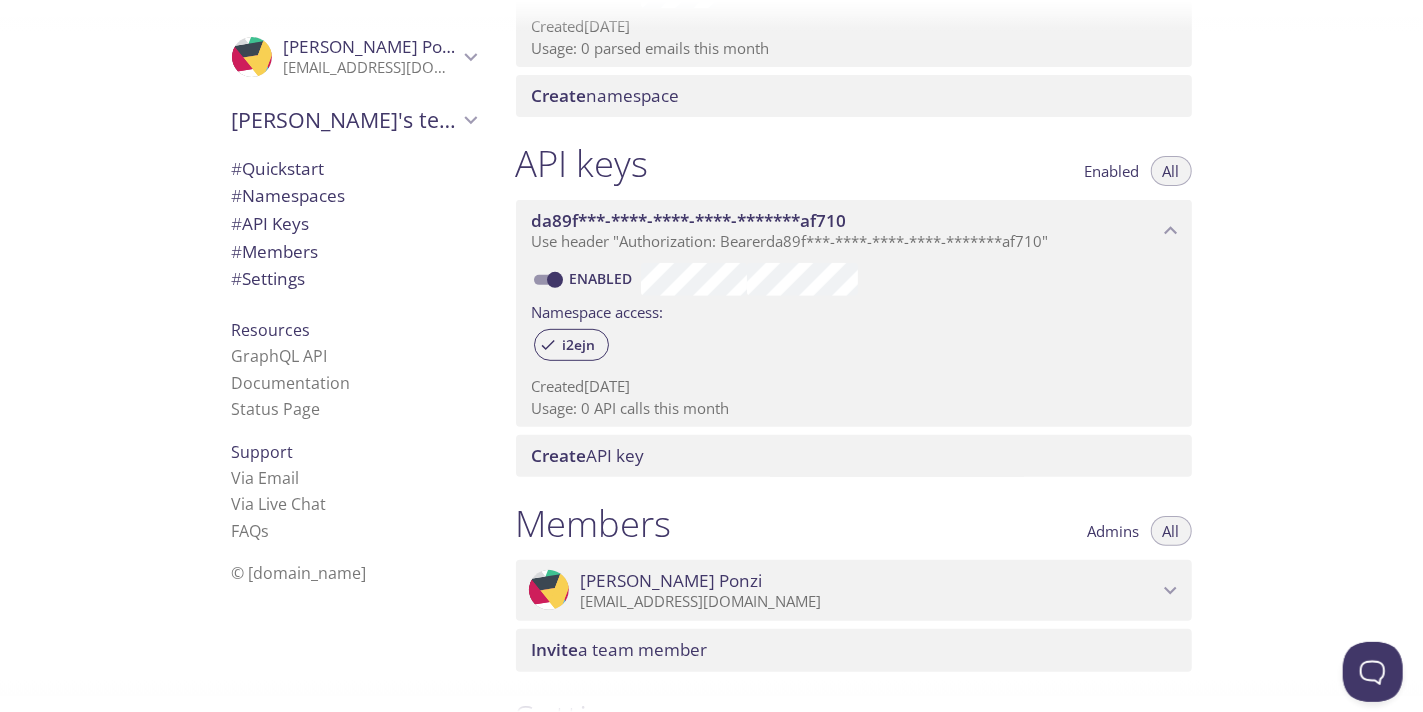 scroll, scrollTop: 99, scrollLeft: 0, axis: vertical 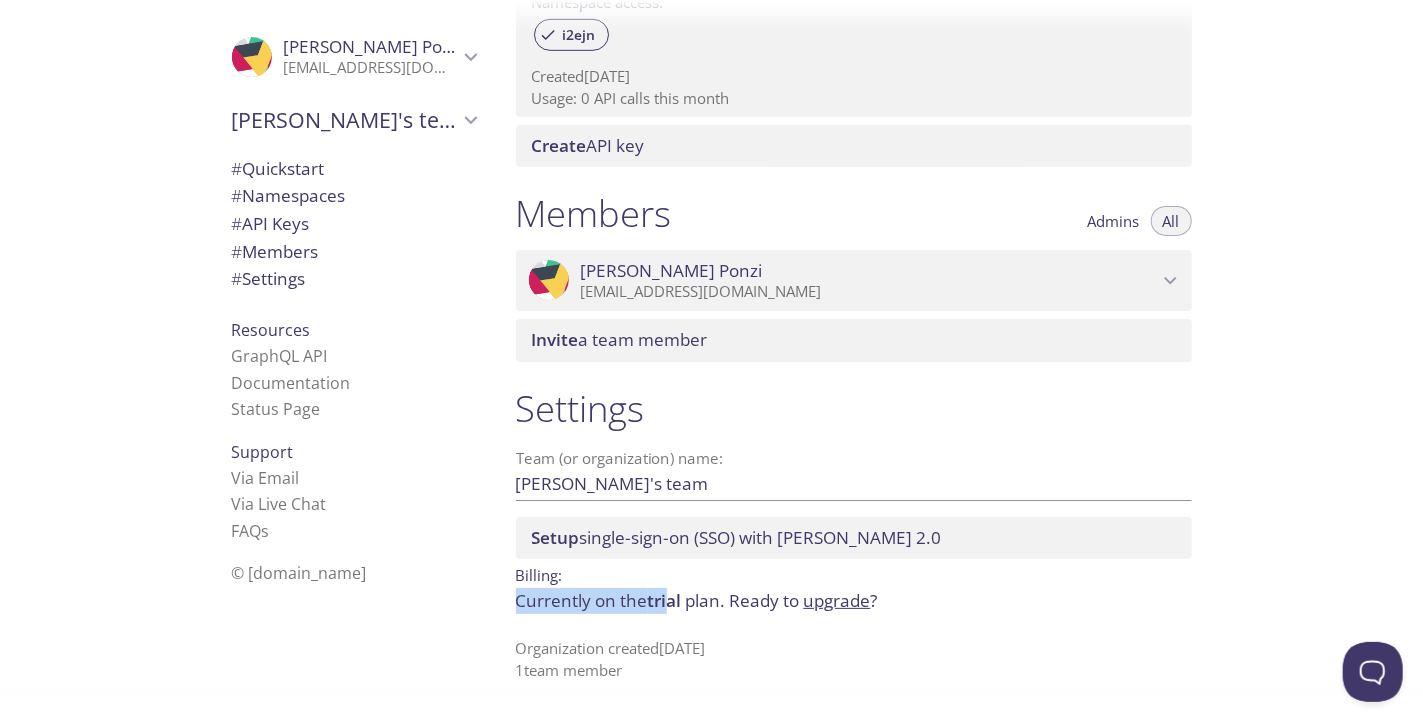 drag, startPoint x: 513, startPoint y: 594, endPoint x: 674, endPoint y: 596, distance: 161.01242 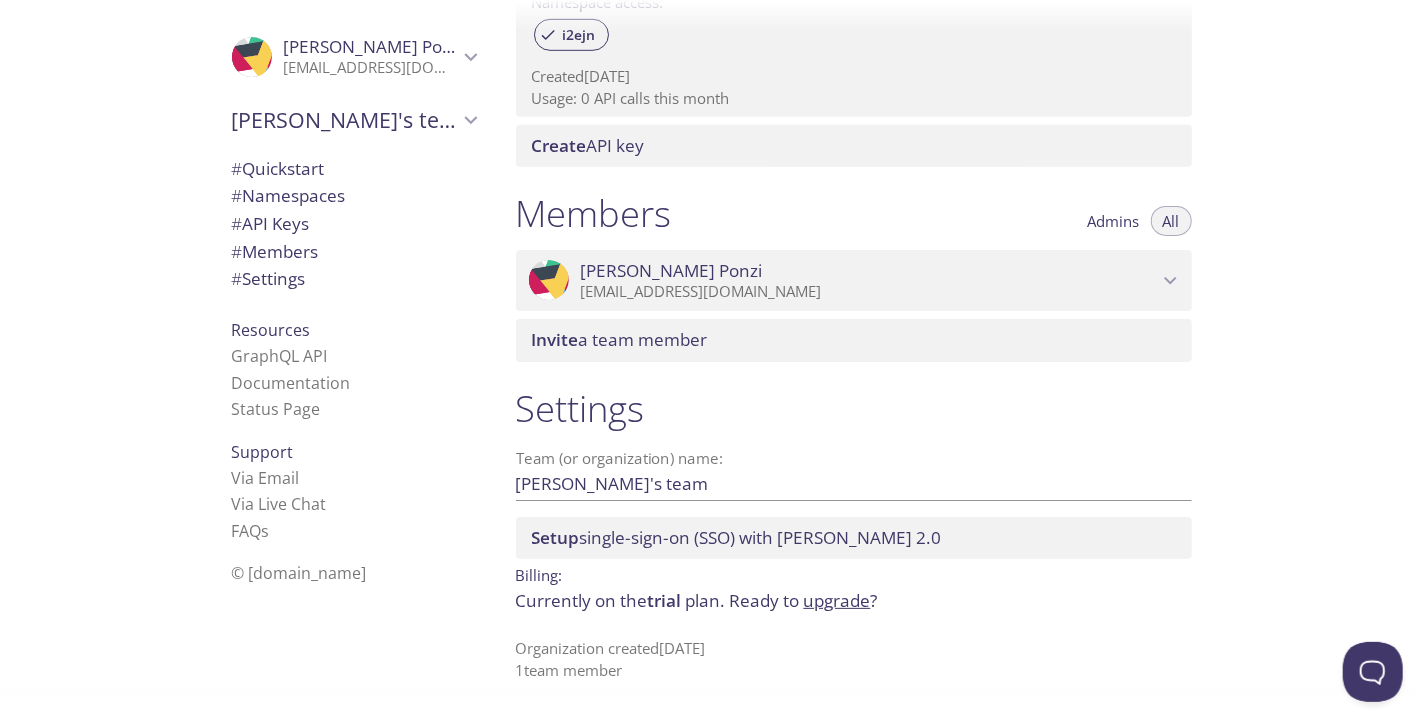 click on "Ready to   upgrade ?" at bounding box center (804, 600) 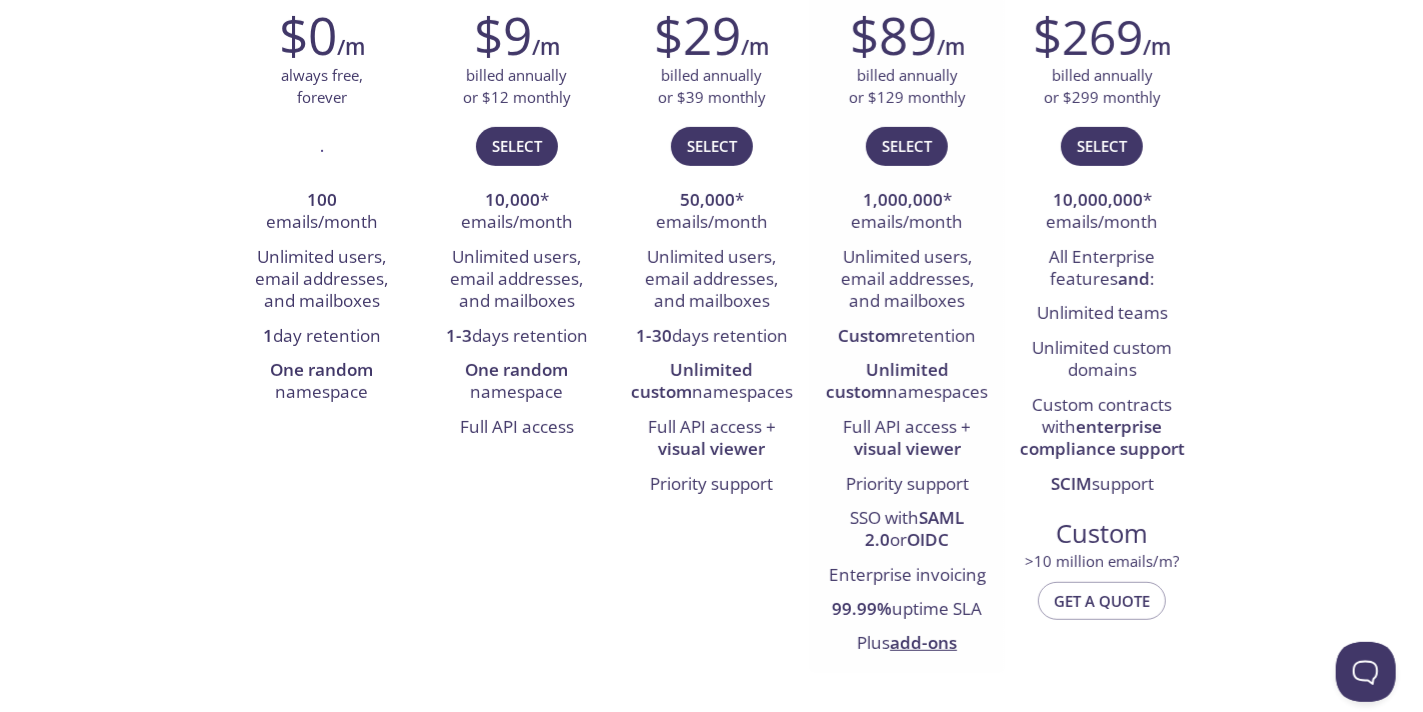 scroll, scrollTop: 0, scrollLeft: 0, axis: both 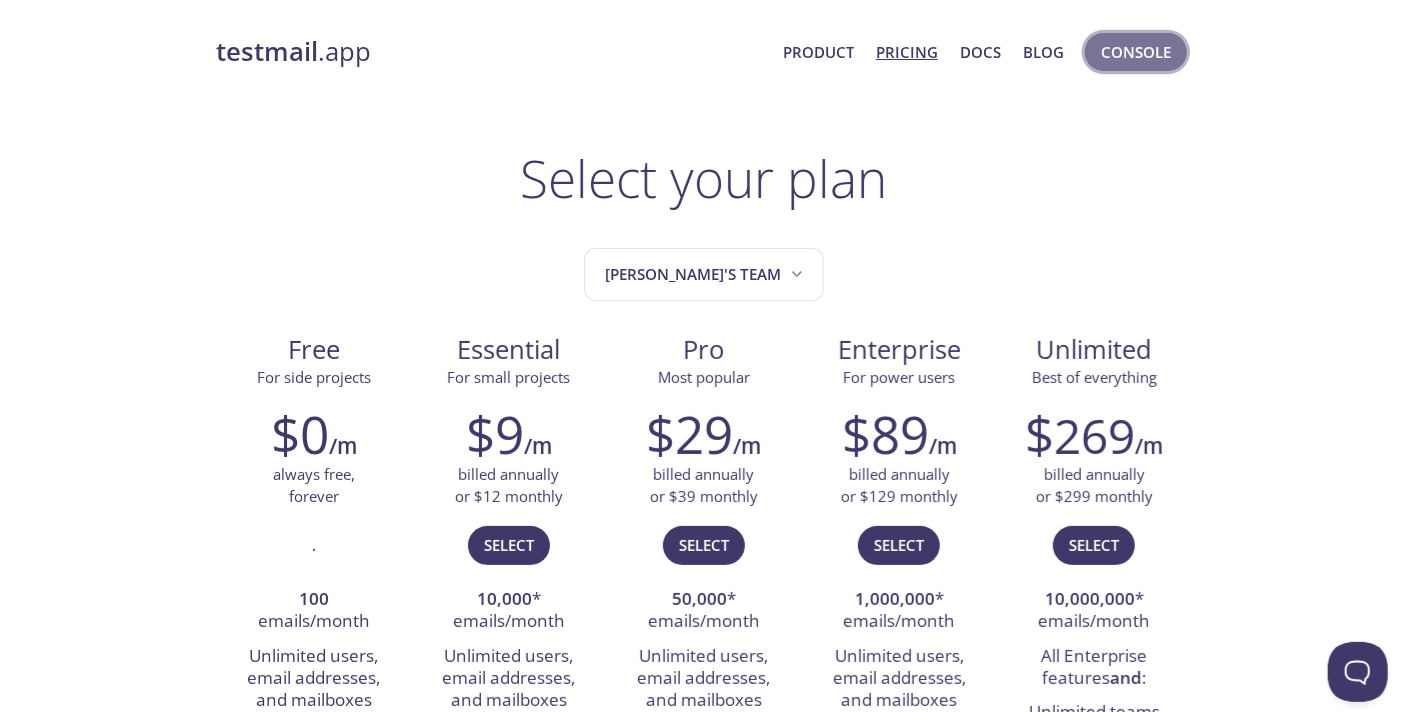 click on "Console" at bounding box center (1136, 52) 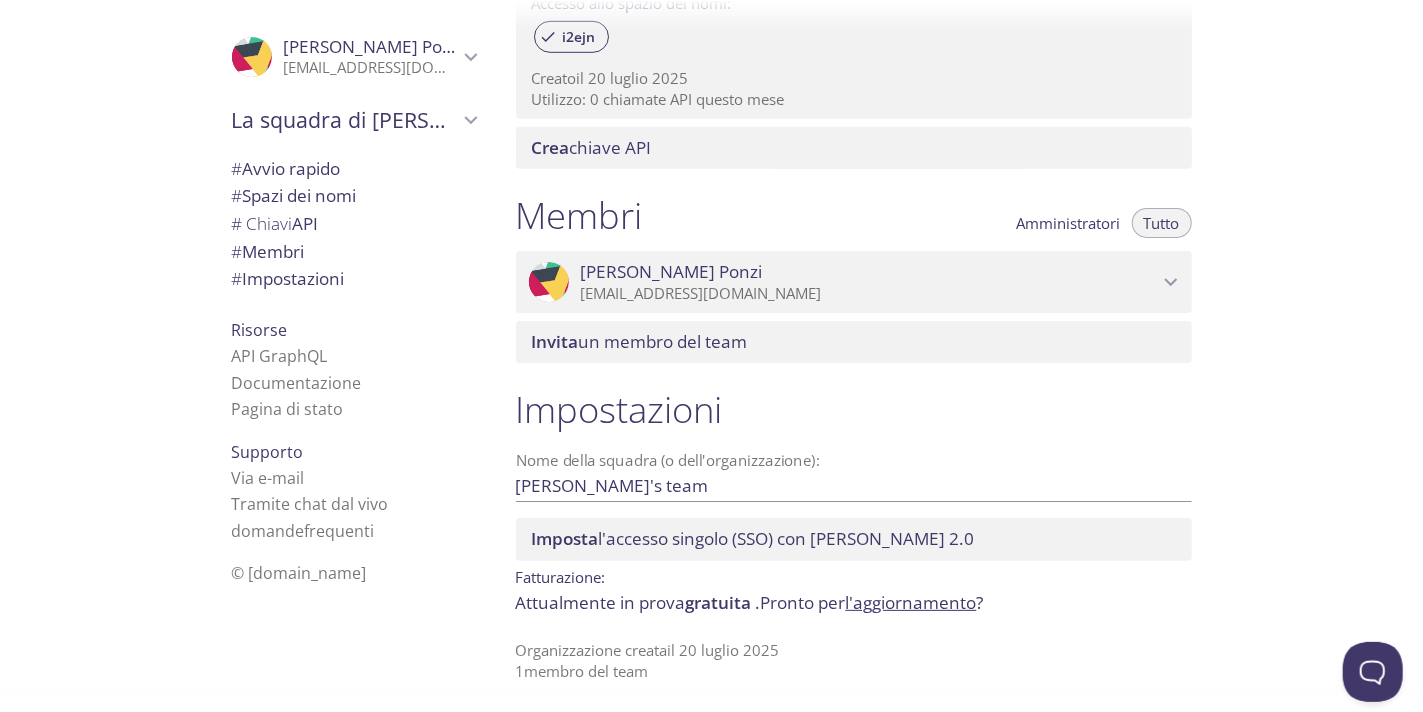 scroll, scrollTop: 735, scrollLeft: 0, axis: vertical 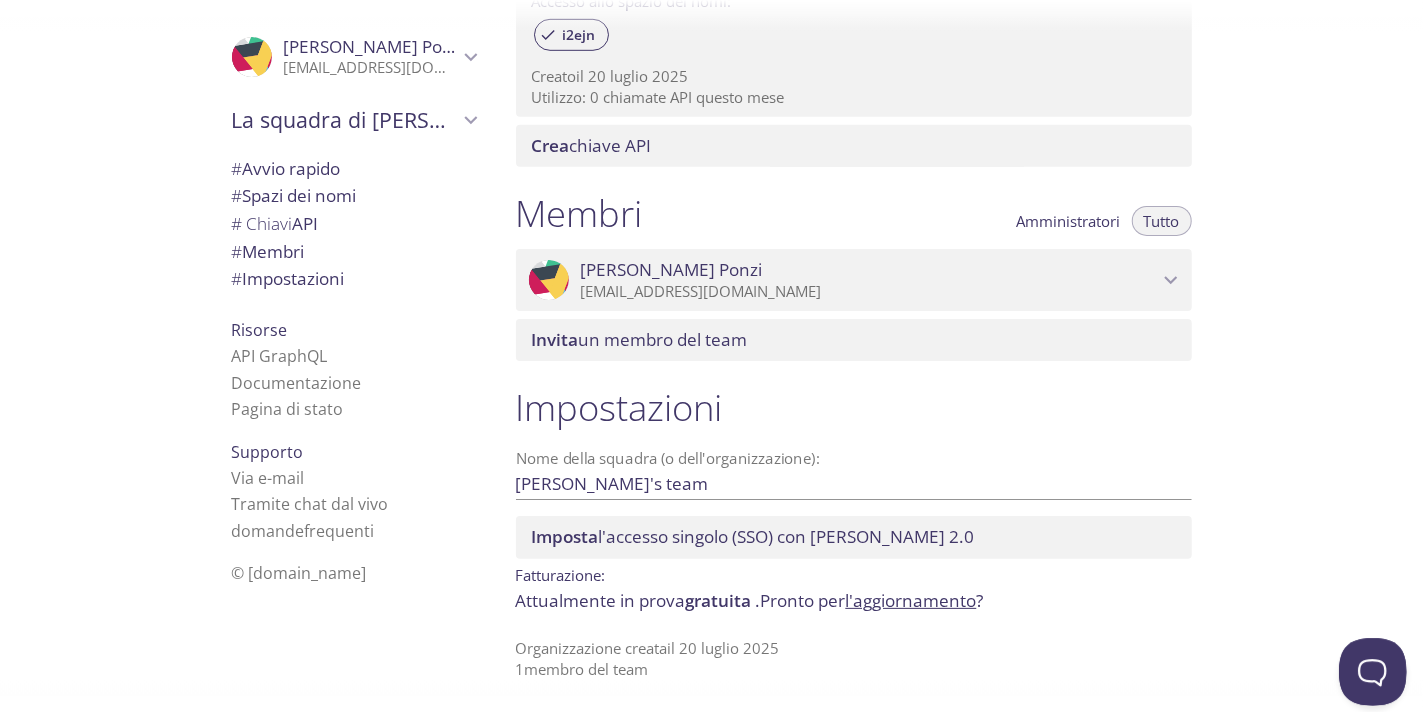click at bounding box center (1368, 668) 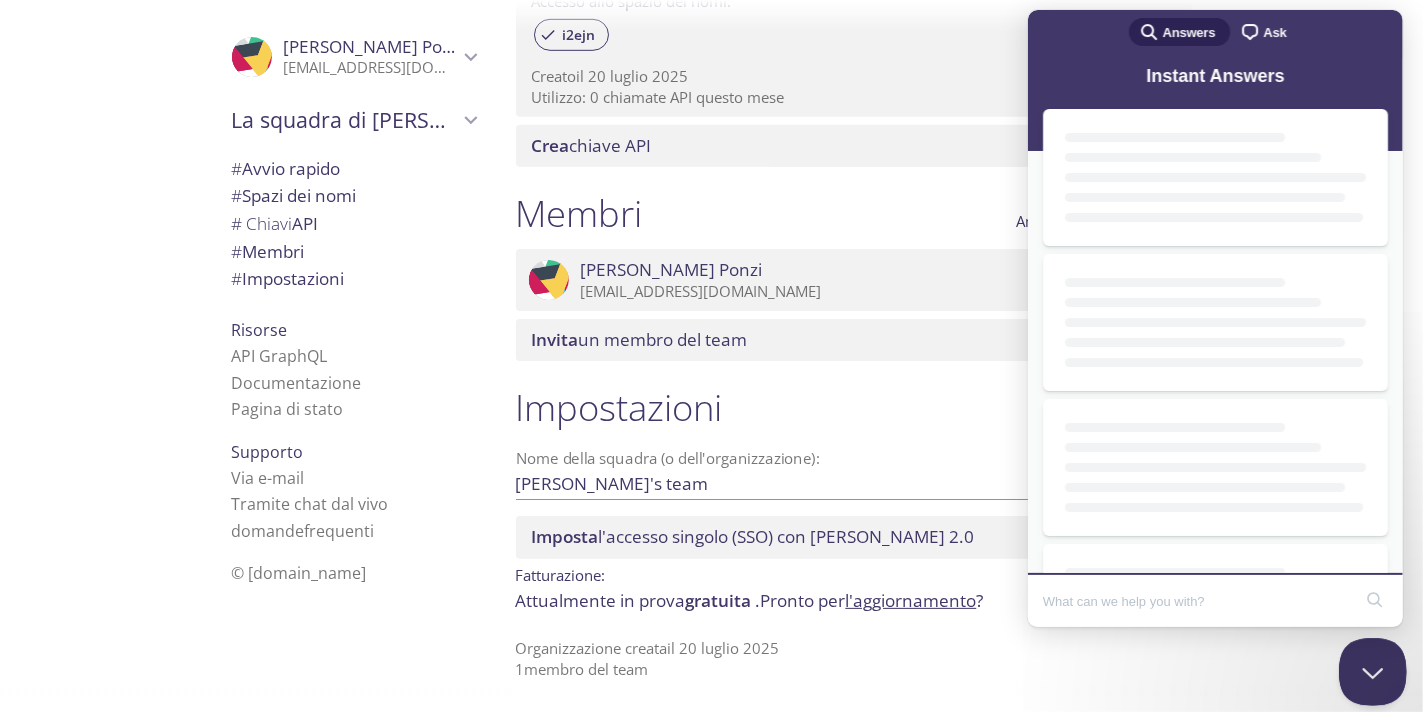 scroll, scrollTop: 0, scrollLeft: 0, axis: both 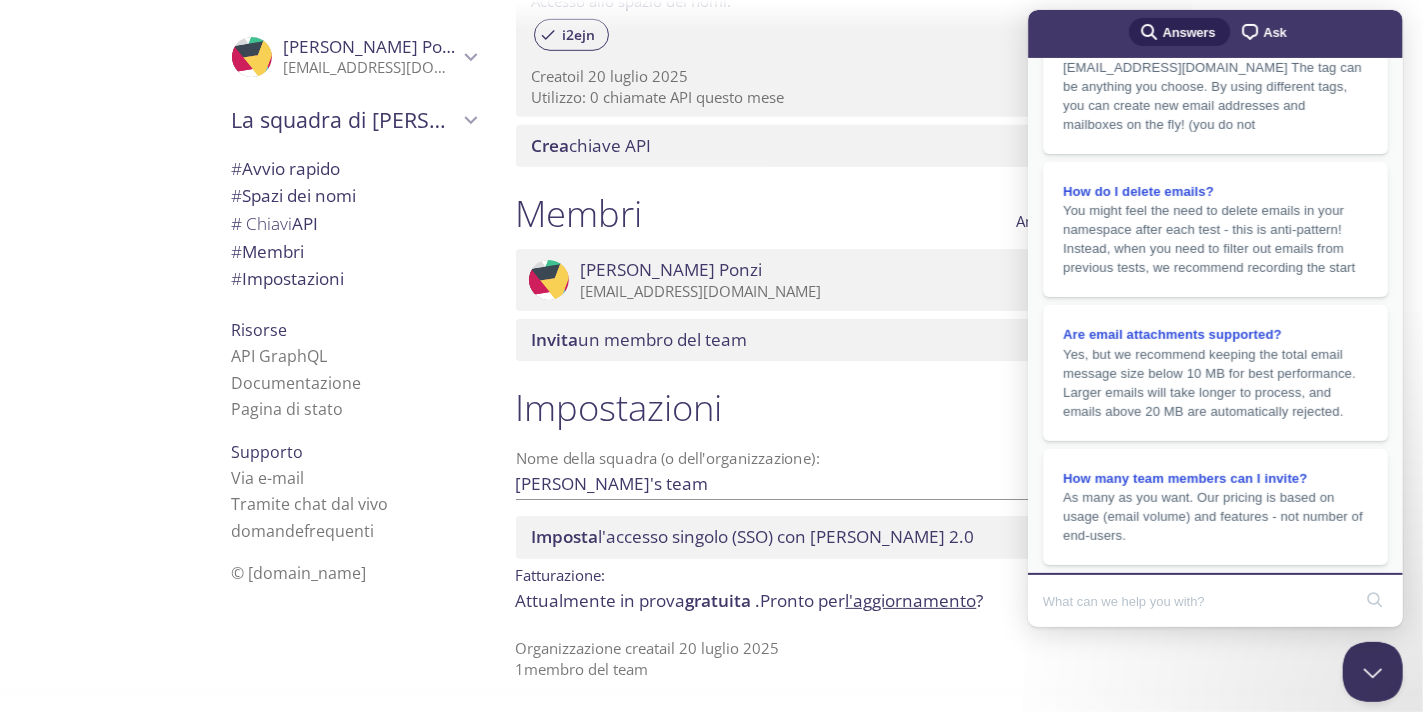 click at bounding box center [1196, 601] 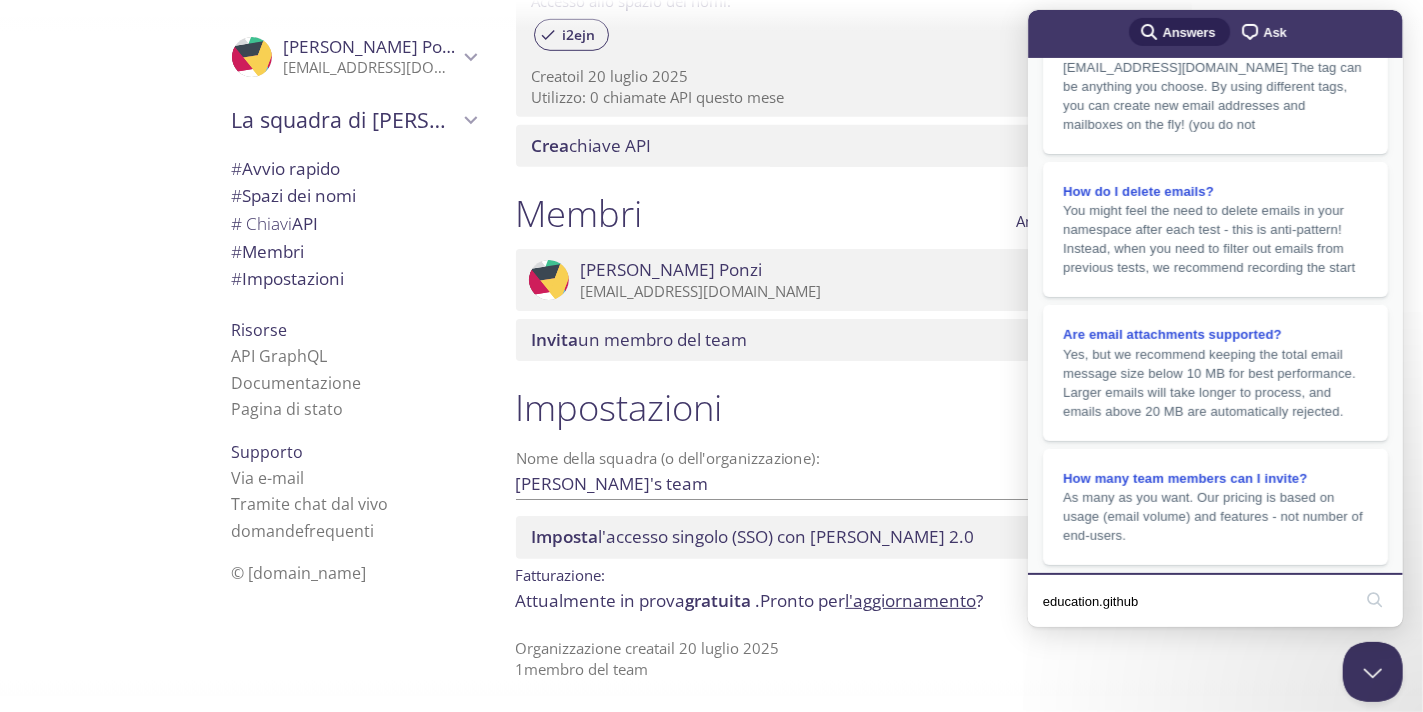 click on "search" at bounding box center [1374, 600] 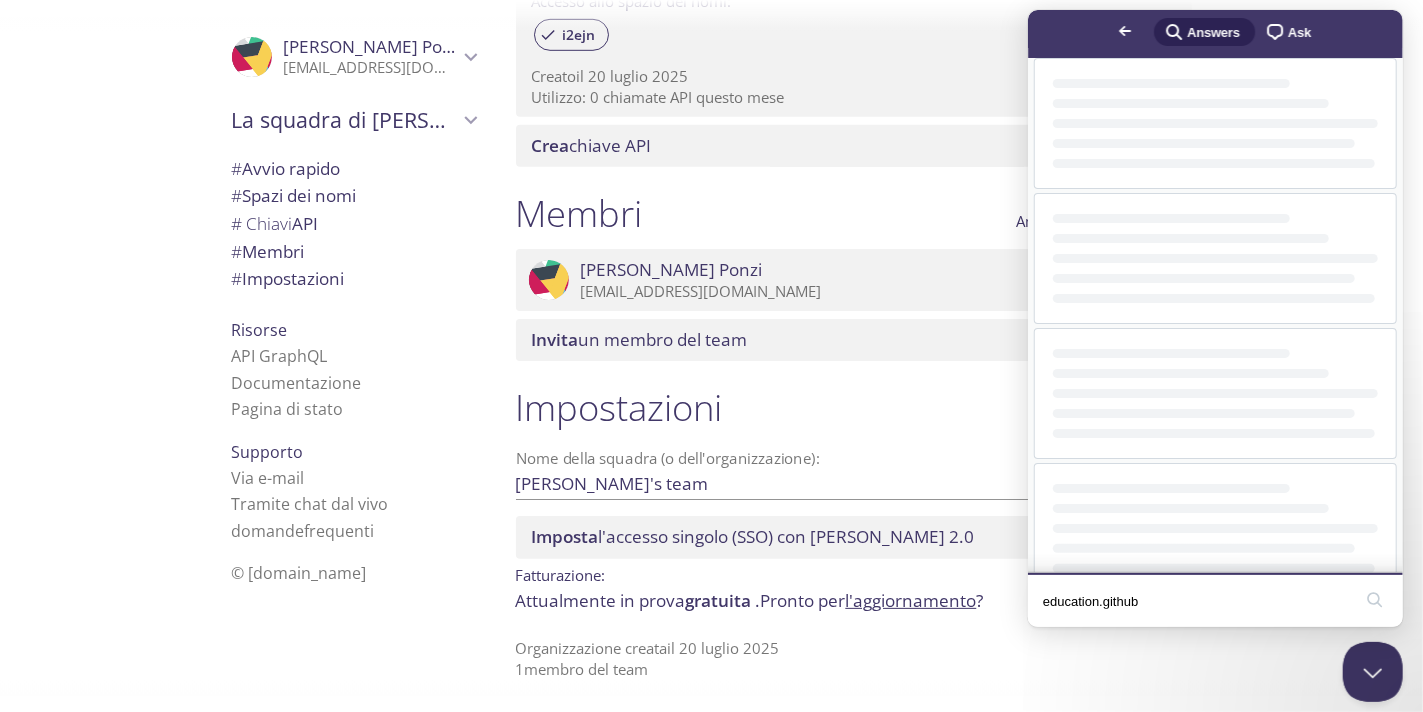 scroll, scrollTop: 0, scrollLeft: 0, axis: both 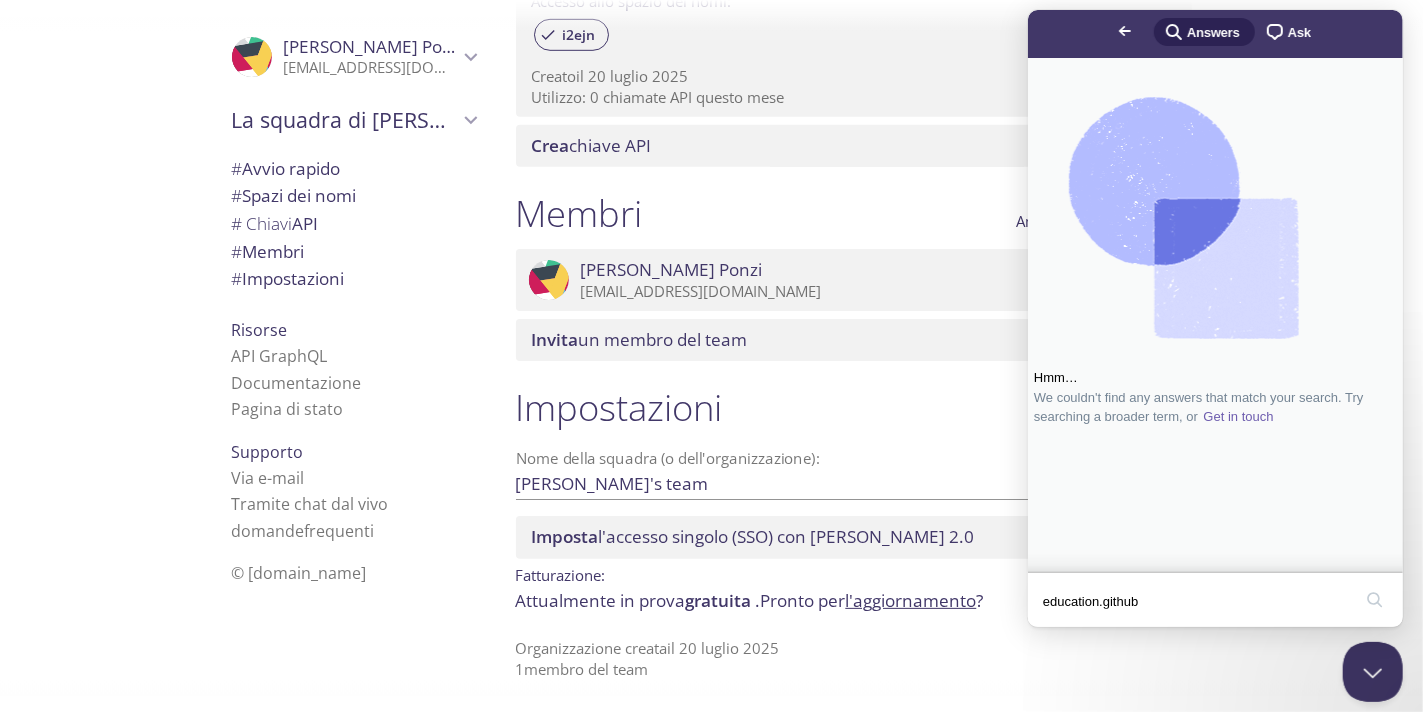 click on "Get in touch" at bounding box center (1238, 417) 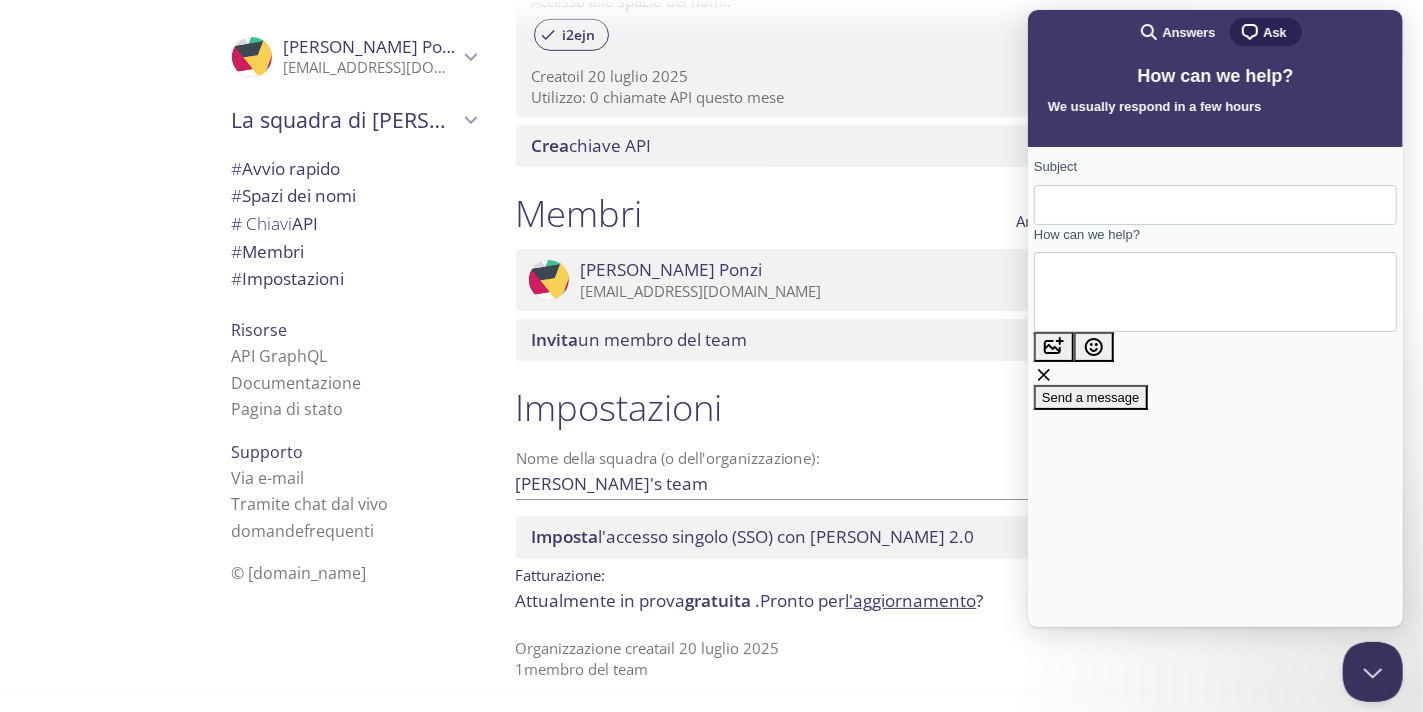 click on "Impostazioni" at bounding box center [854, 407] 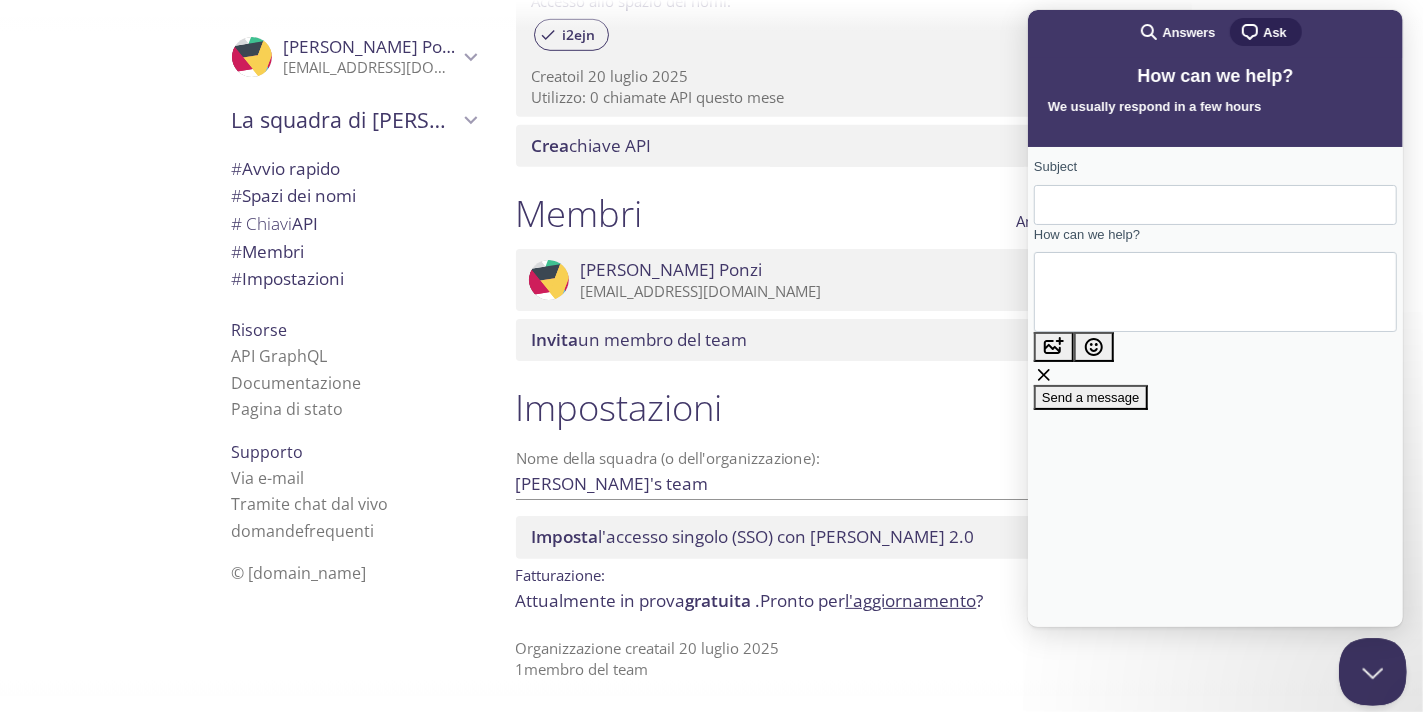 click at bounding box center [1368, 668] 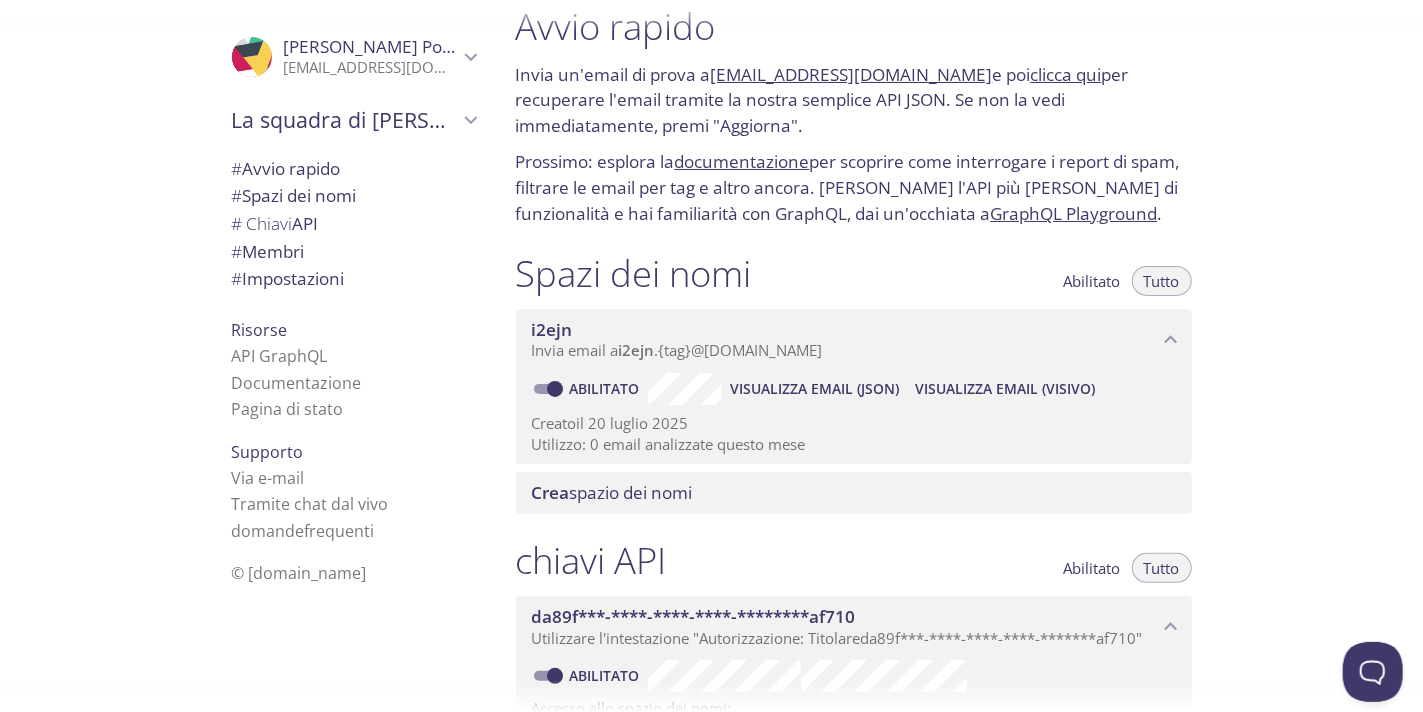 scroll, scrollTop: 0, scrollLeft: 0, axis: both 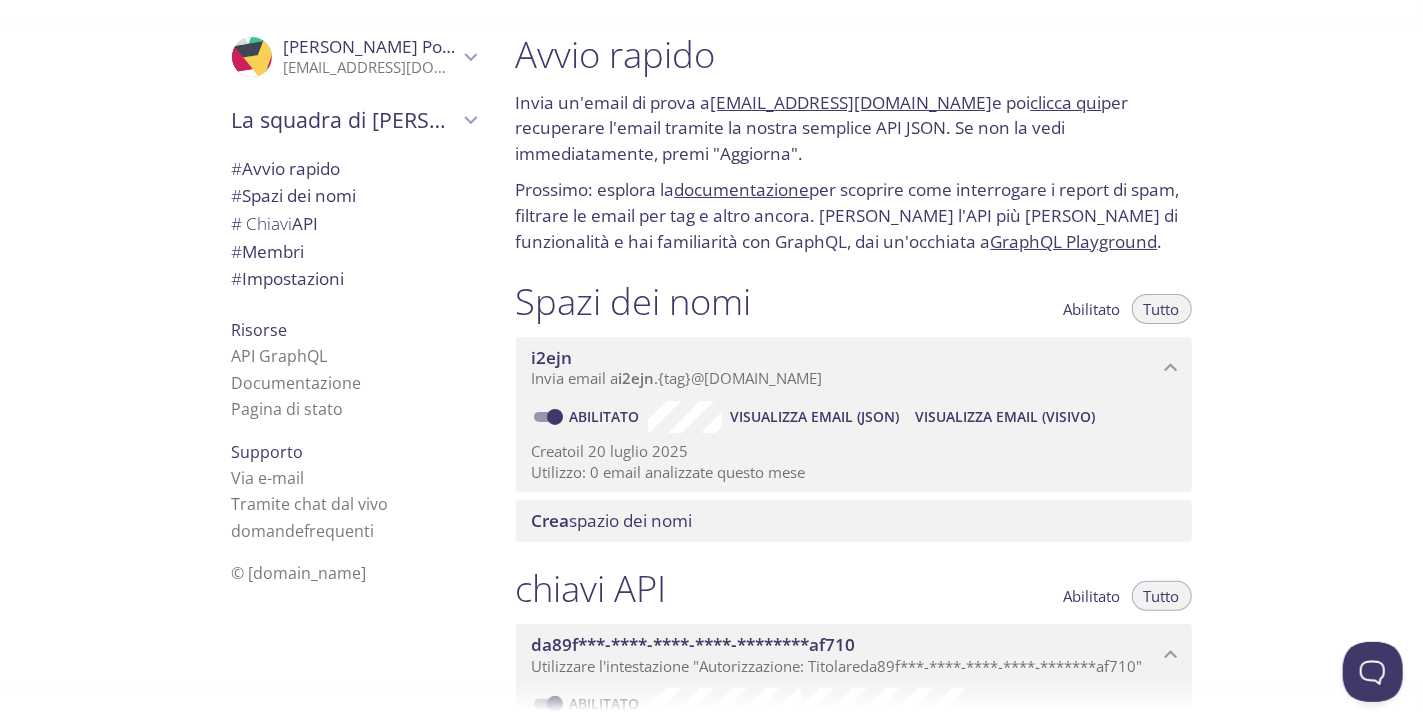 drag, startPoint x: 996, startPoint y: 647, endPoint x: 1167, endPoint y: 190, distance: 487.94467 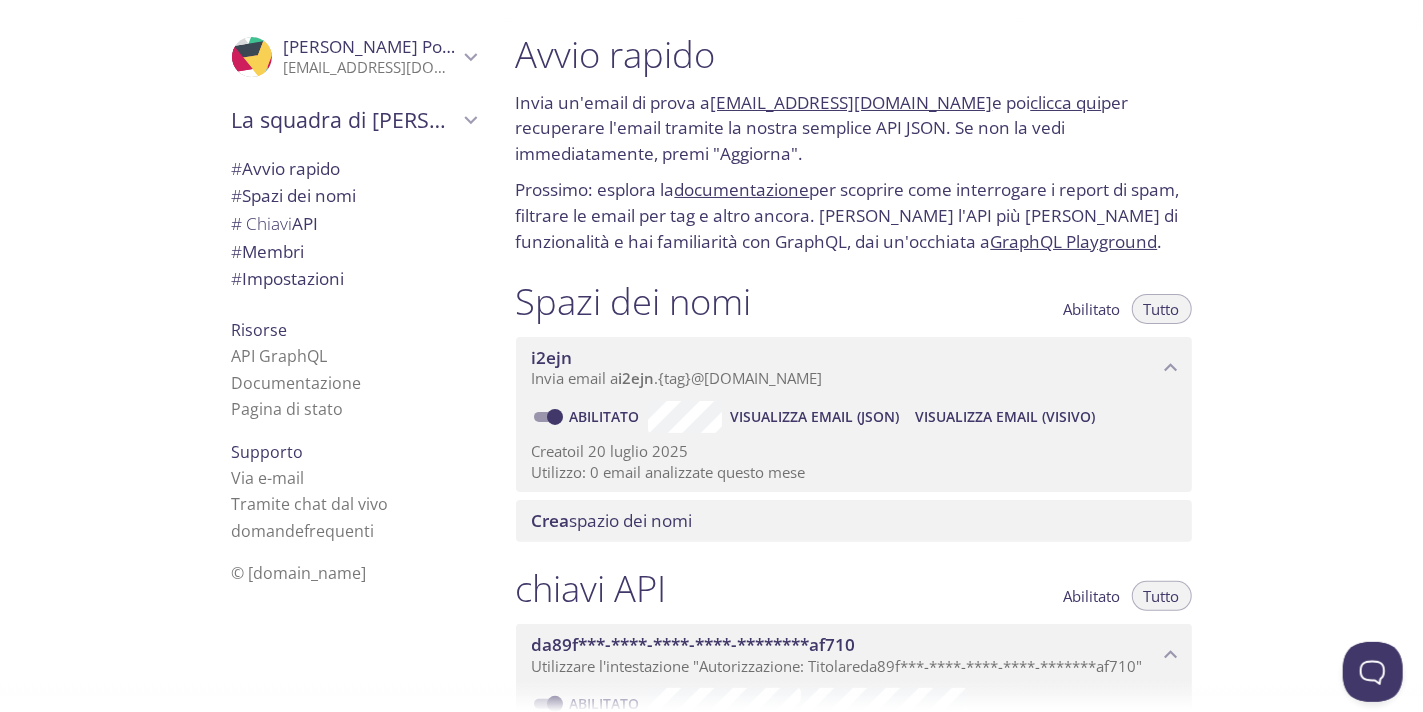 drag, startPoint x: 708, startPoint y: 660, endPoint x: 831, endPoint y: -20, distance: 691.0347 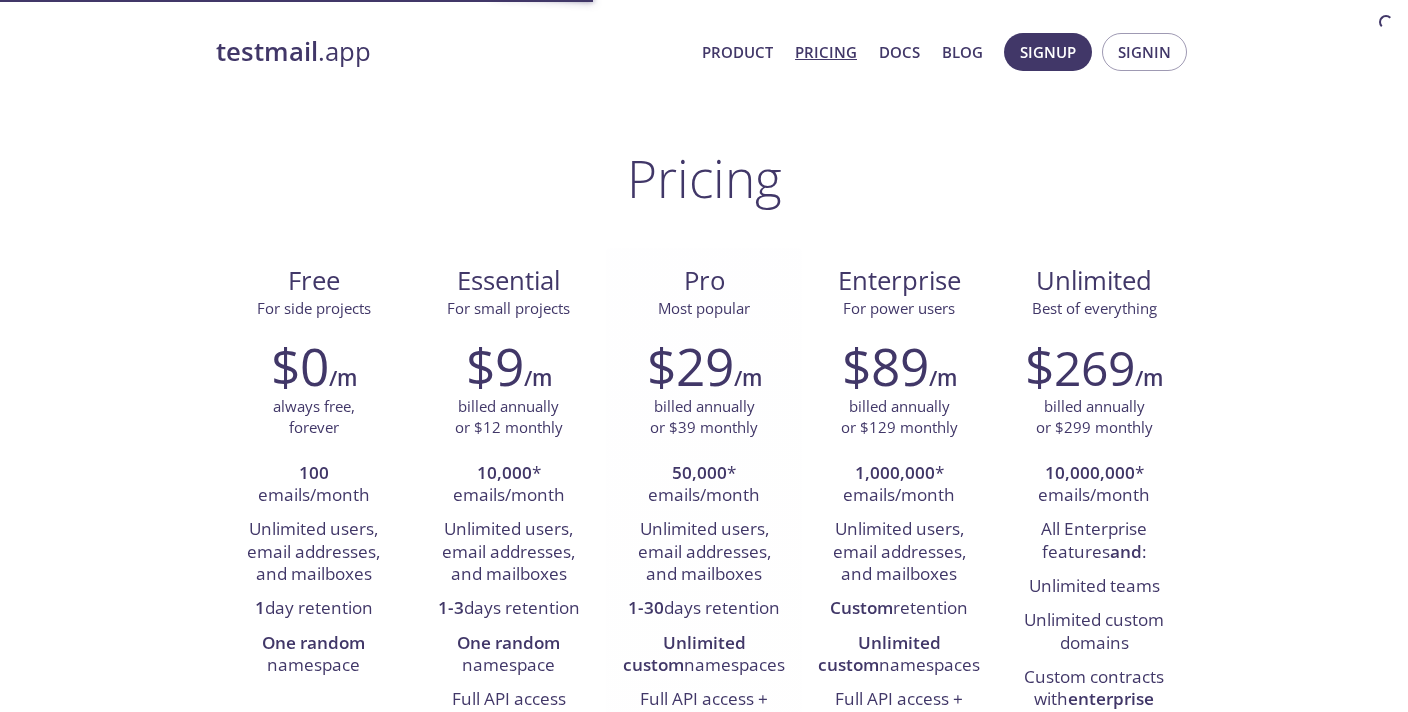 scroll, scrollTop: 0, scrollLeft: 0, axis: both 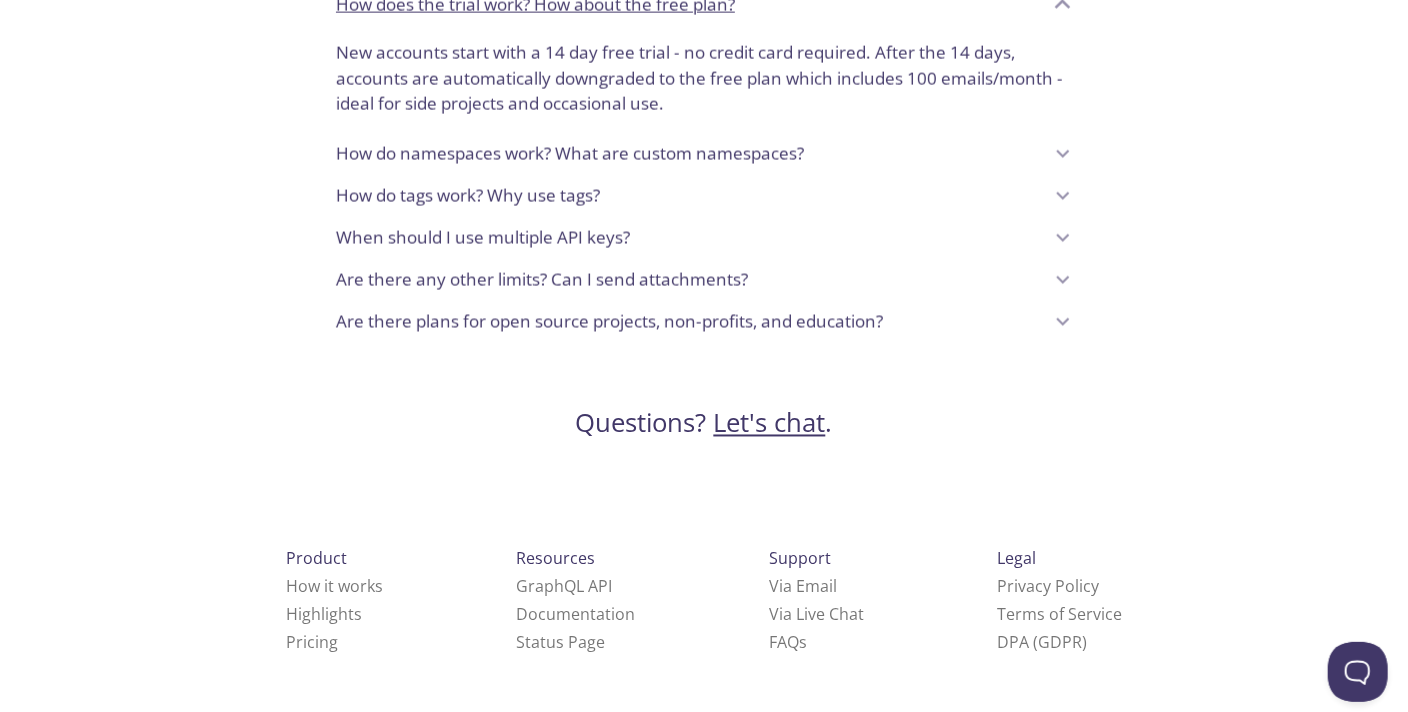 drag, startPoint x: 1157, startPoint y: 582, endPoint x: 1184, endPoint y: 583, distance: 27.018513 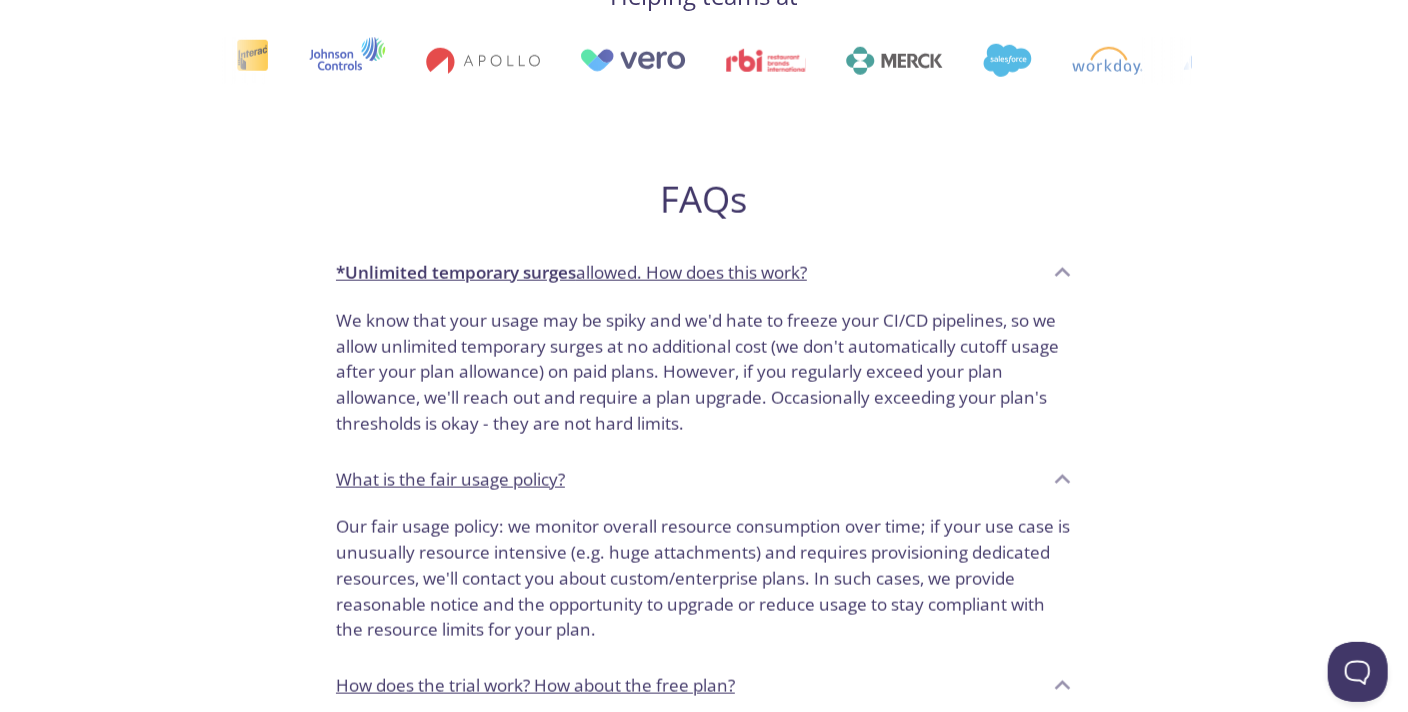 scroll, scrollTop: 899, scrollLeft: 0, axis: vertical 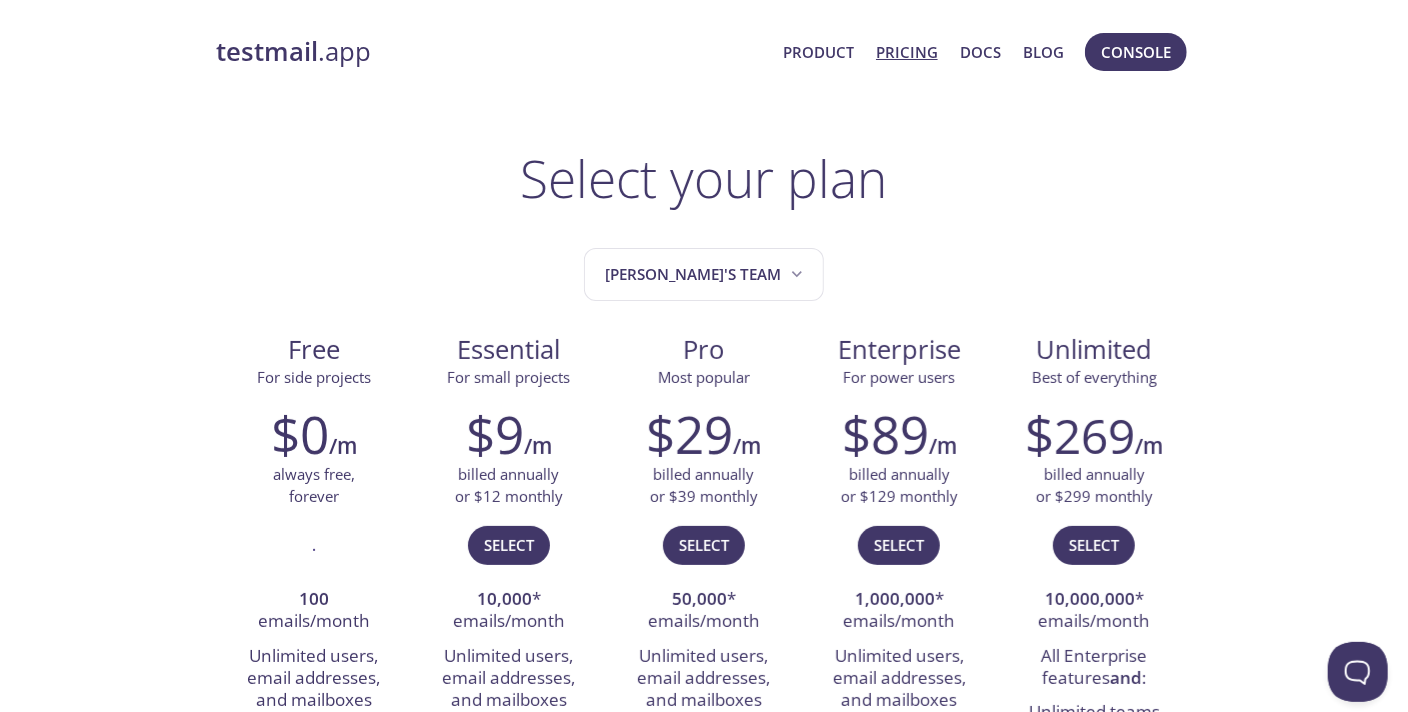 drag, startPoint x: 703, startPoint y: 620, endPoint x: 685, endPoint y: 186, distance: 434.3731 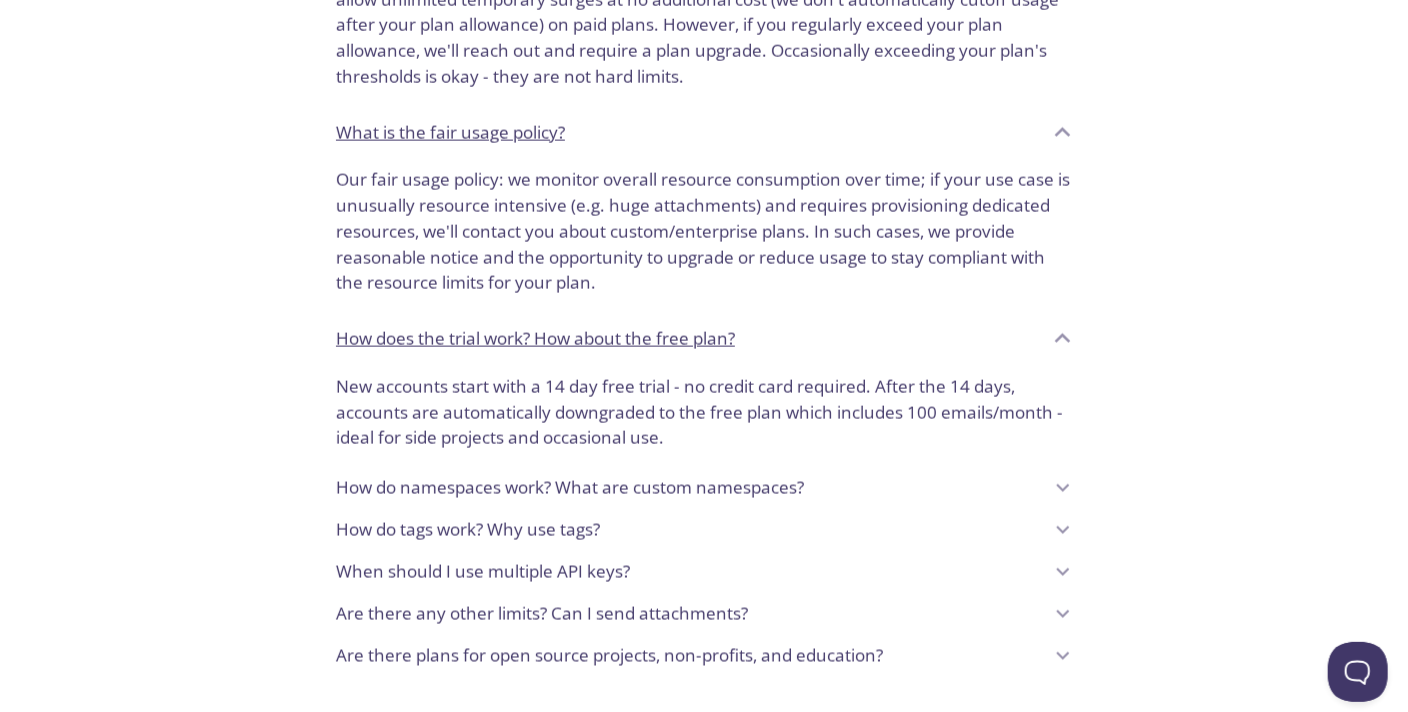 scroll, scrollTop: 1834, scrollLeft: 0, axis: vertical 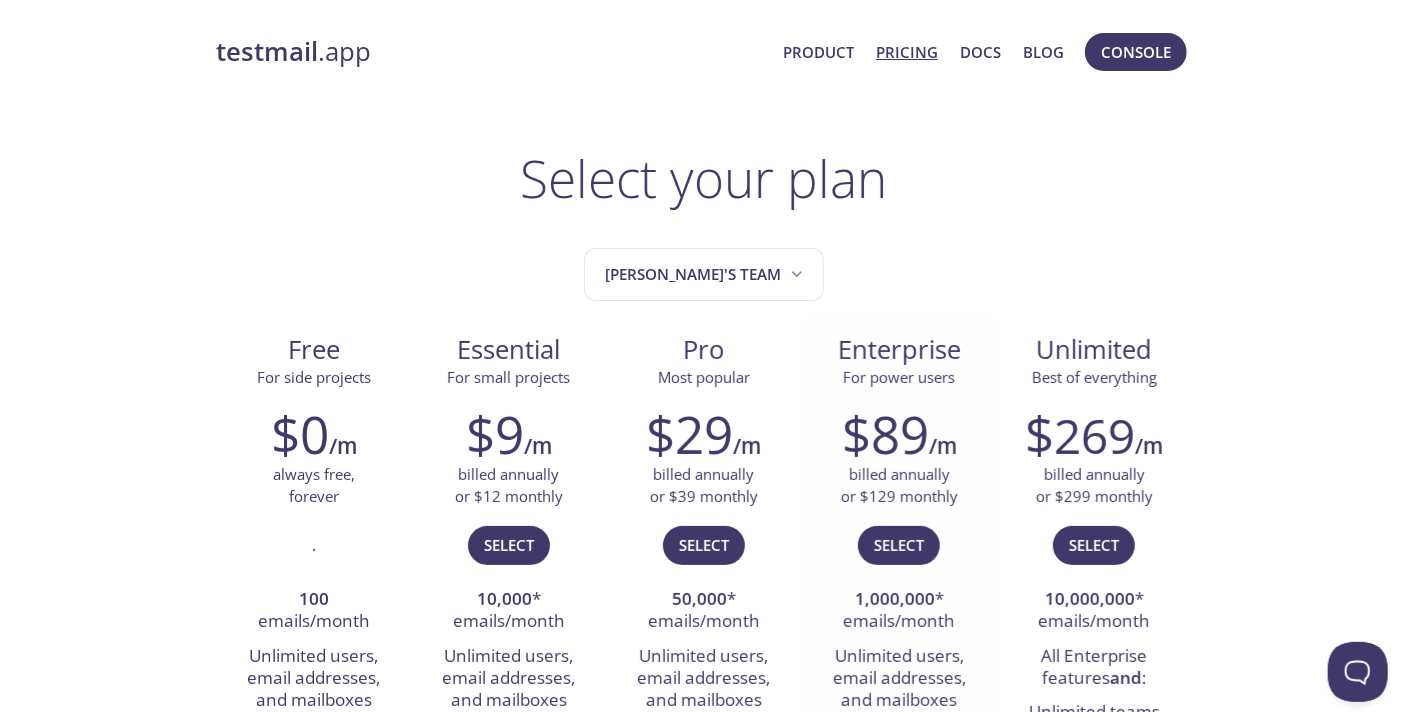 drag, startPoint x: 995, startPoint y: 627, endPoint x: 932, endPoint y: 40, distance: 590.3711 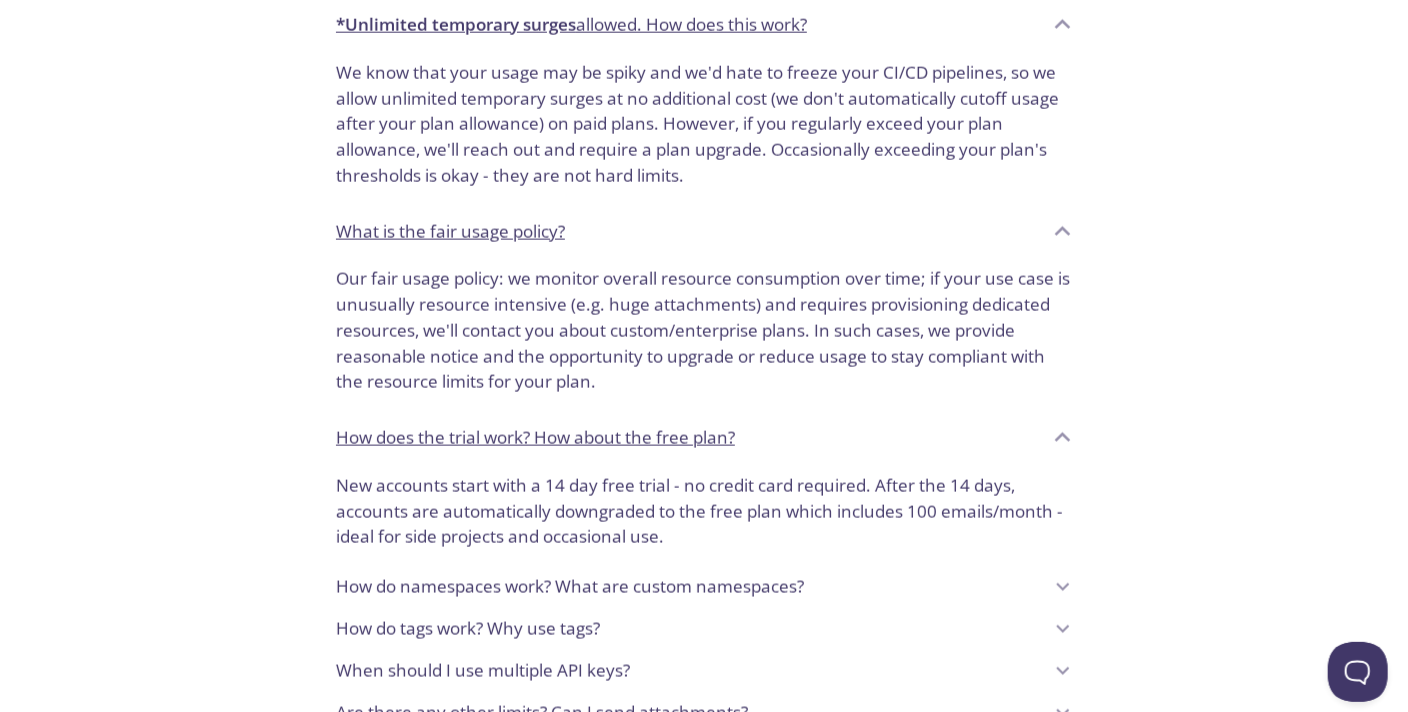 scroll, scrollTop: 1500, scrollLeft: 0, axis: vertical 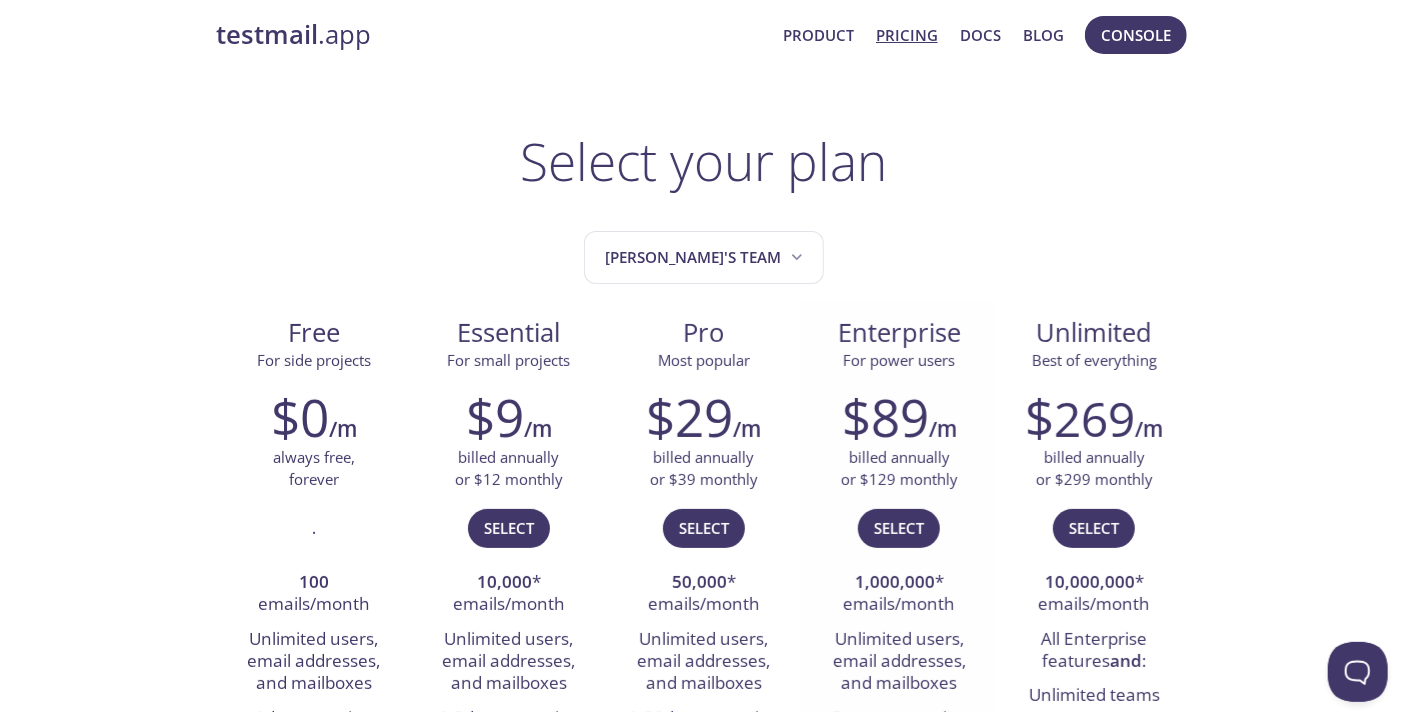 drag, startPoint x: 888, startPoint y: 584, endPoint x: 895, endPoint y: 179, distance: 405.0605 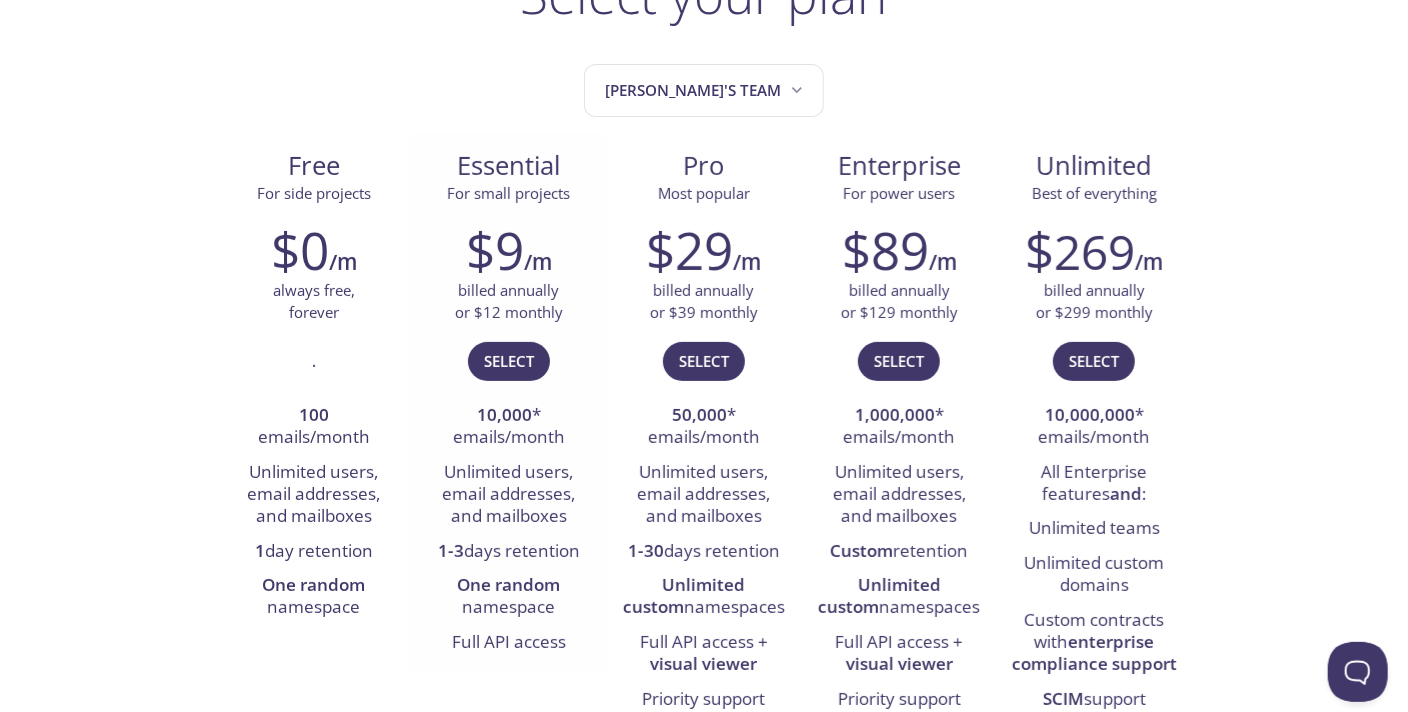 scroll, scrollTop: 199, scrollLeft: 0, axis: vertical 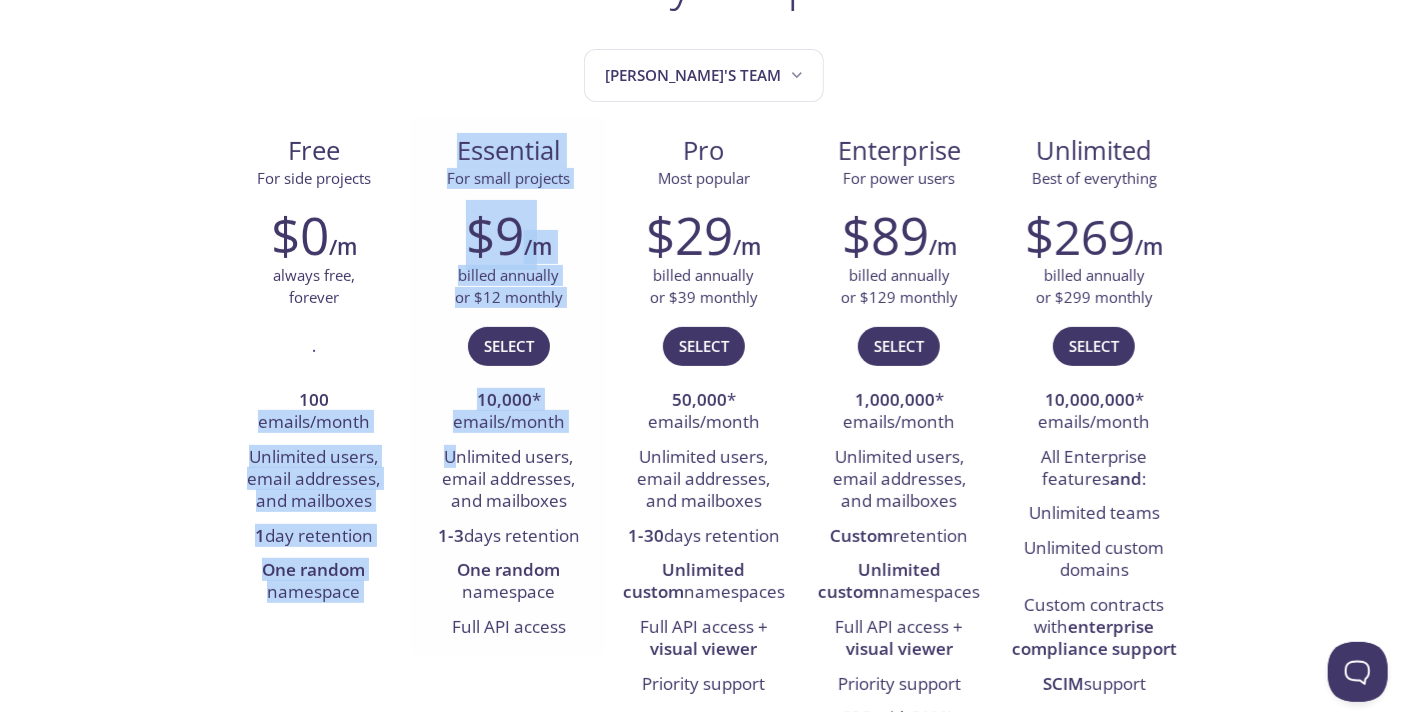 drag, startPoint x: 273, startPoint y: 430, endPoint x: 425, endPoint y: 447, distance: 152.94771 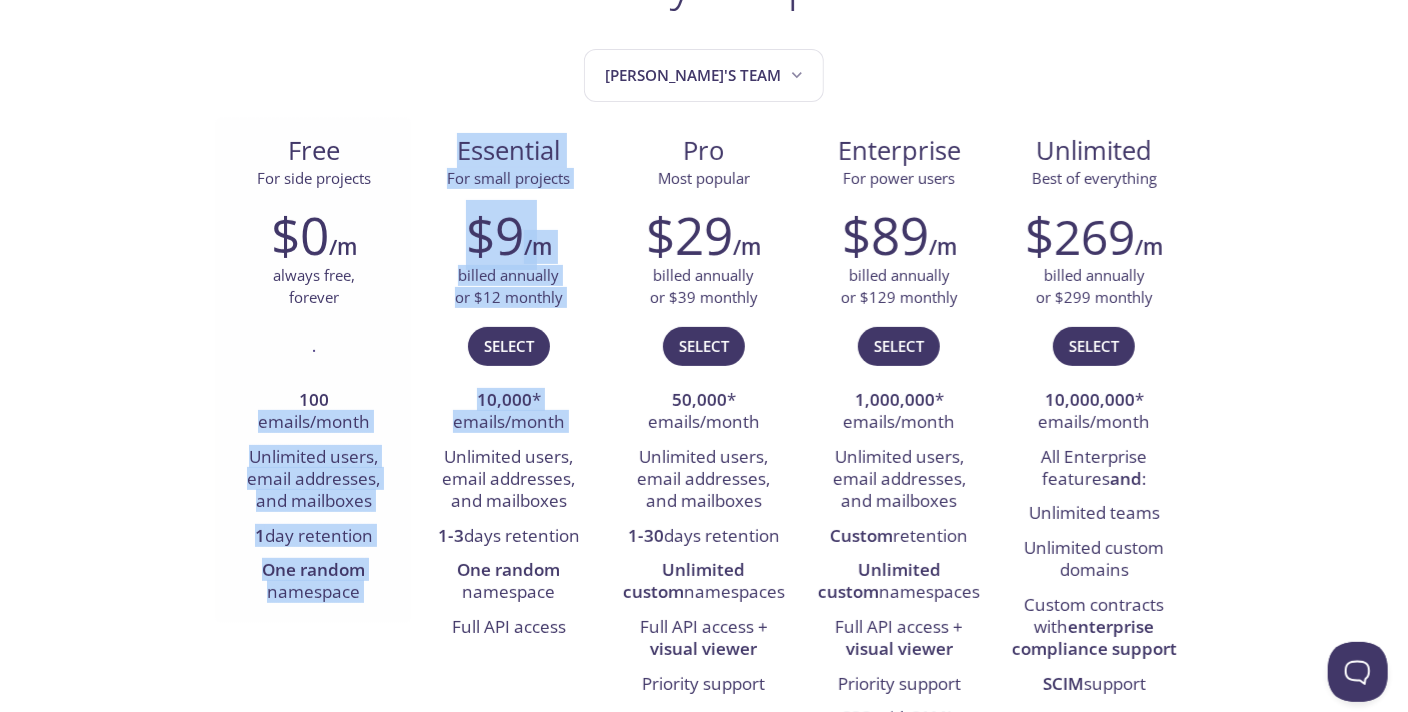click on "Unlimited users, email addresses, and mailboxes" at bounding box center (313, 480) 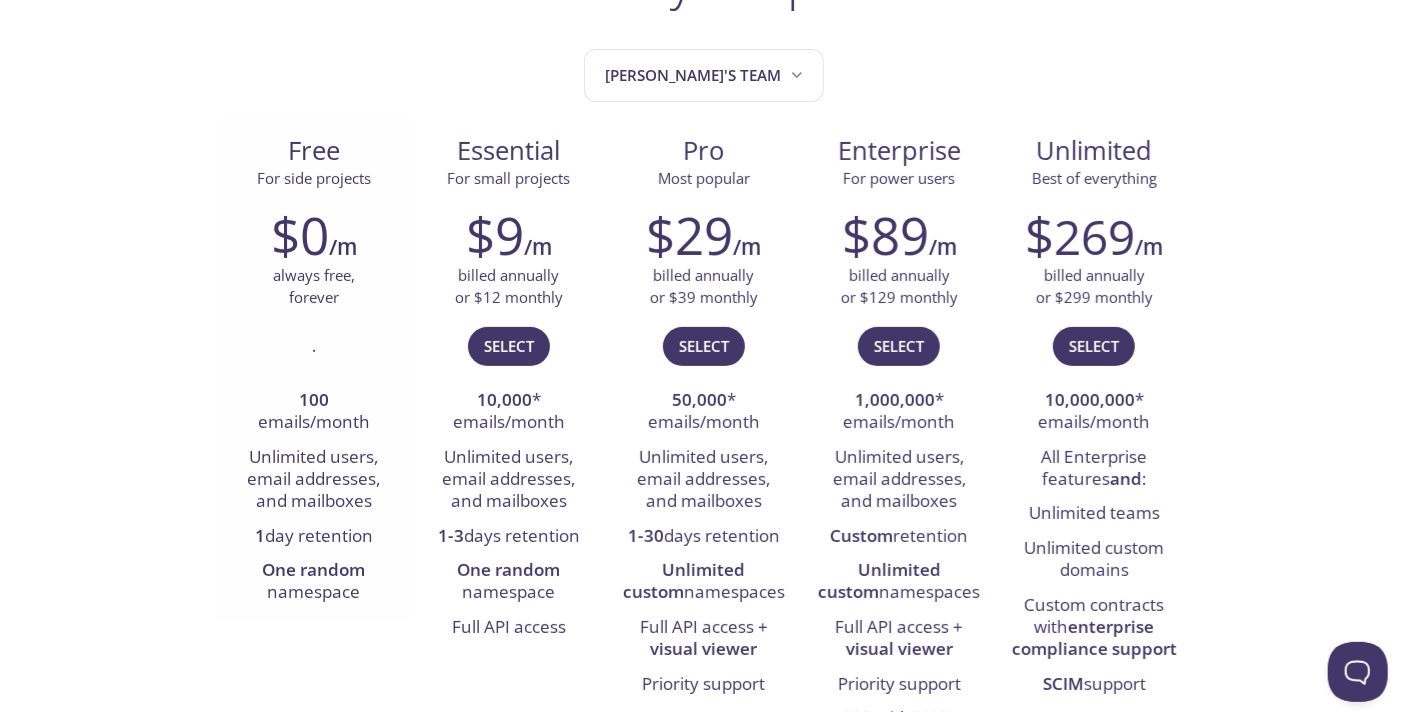 click on "Unlimited users, email addresses, and mailboxes" at bounding box center (313, 480) 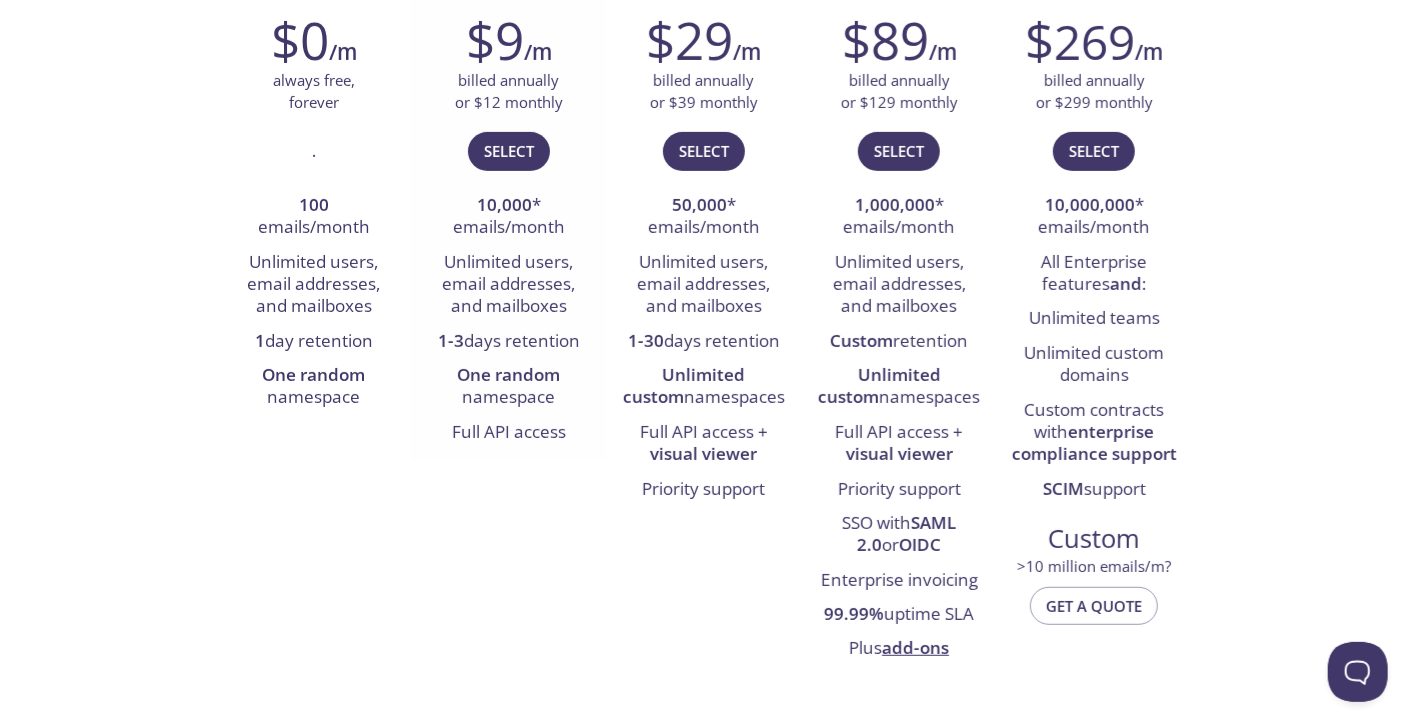 scroll, scrollTop: 399, scrollLeft: 0, axis: vertical 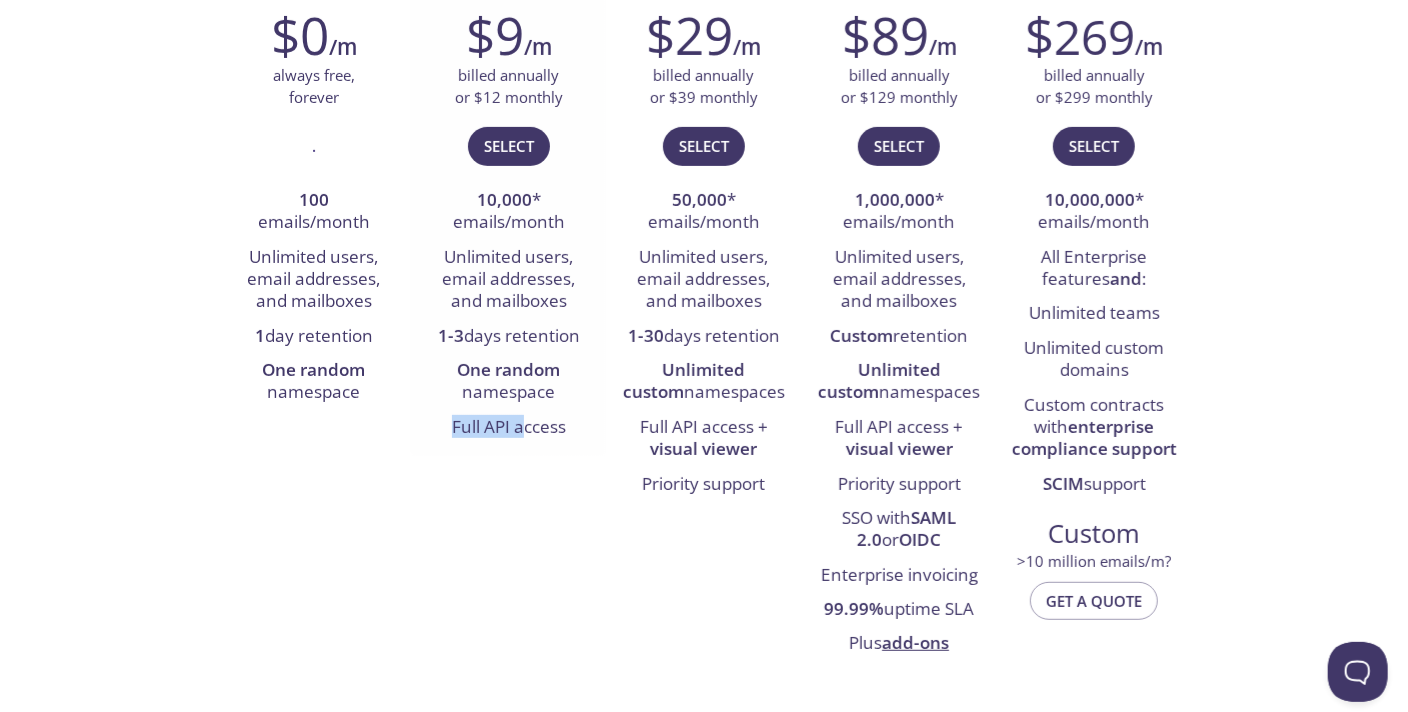 drag, startPoint x: 457, startPoint y: 429, endPoint x: 523, endPoint y: 429, distance: 66 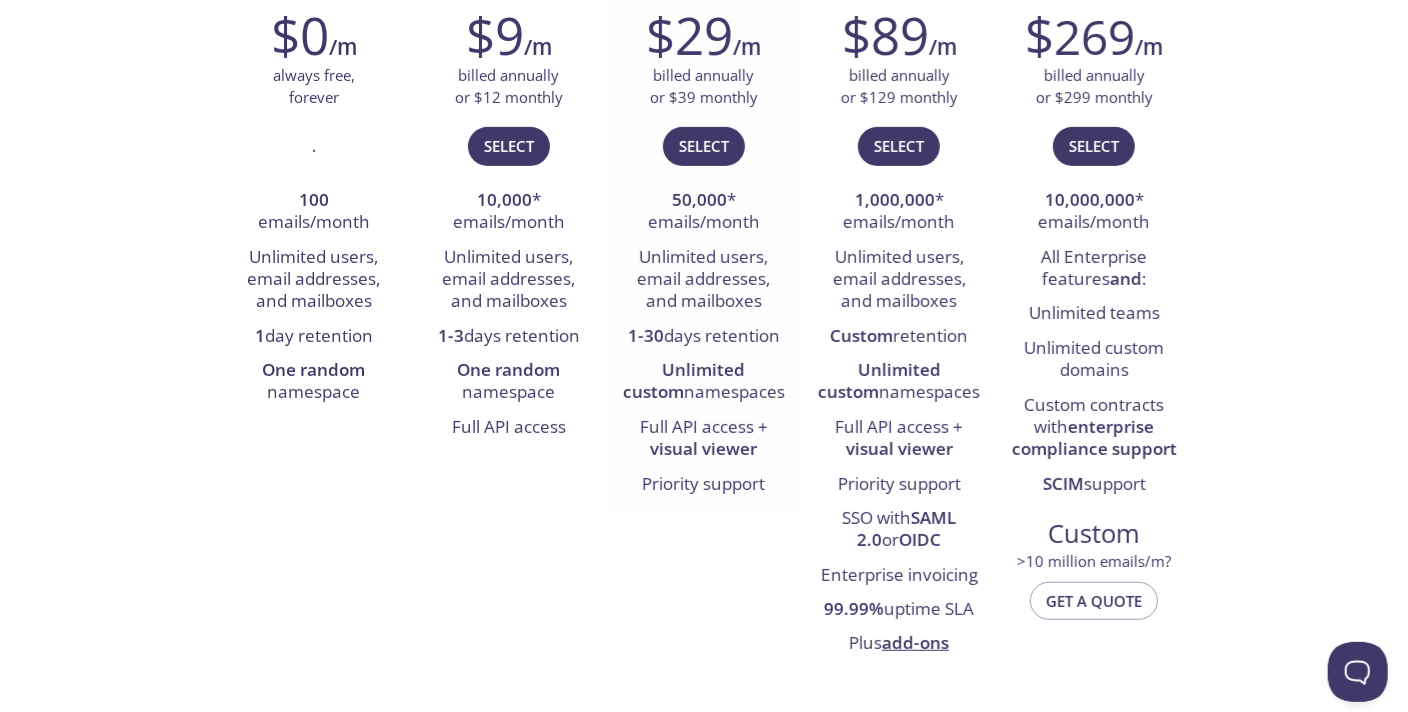 click on "Full API access + visual viewer" at bounding box center (703, 439) 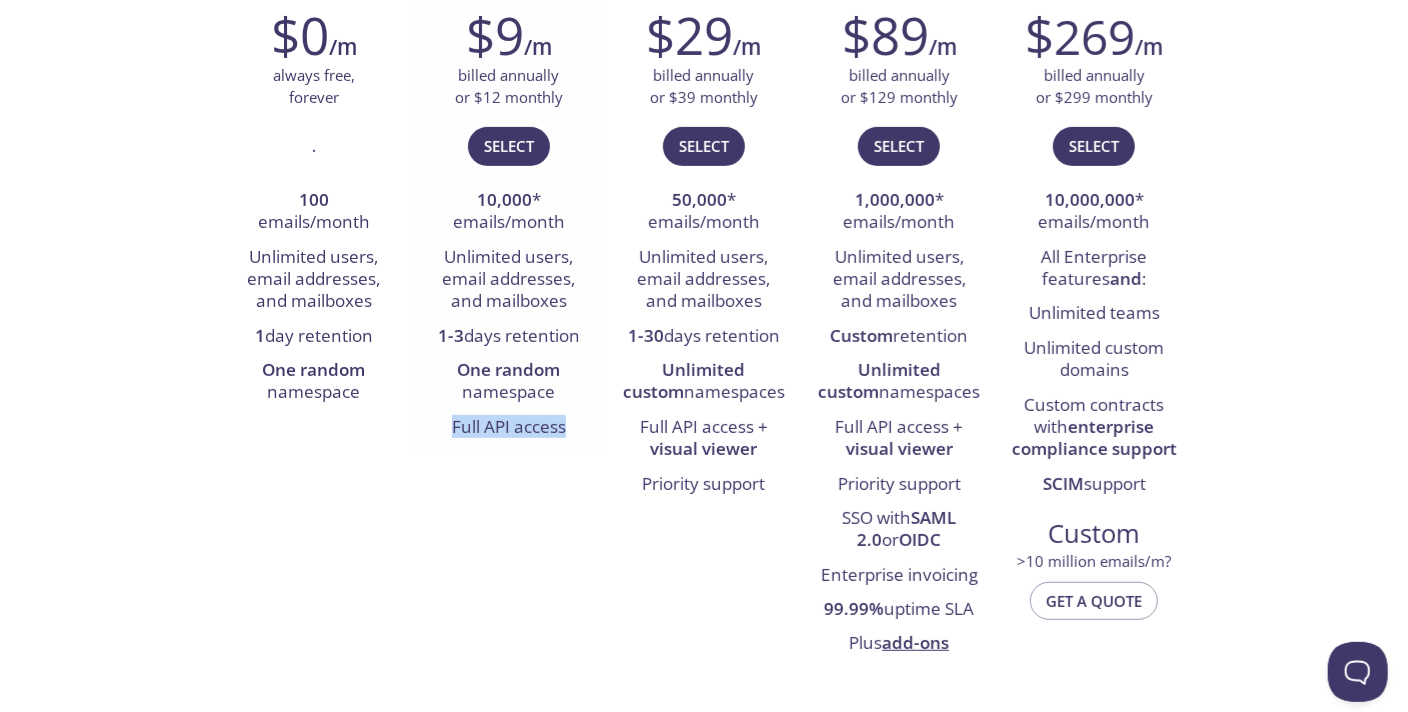 drag, startPoint x: 444, startPoint y: 430, endPoint x: 581, endPoint y: 431, distance: 137.00365 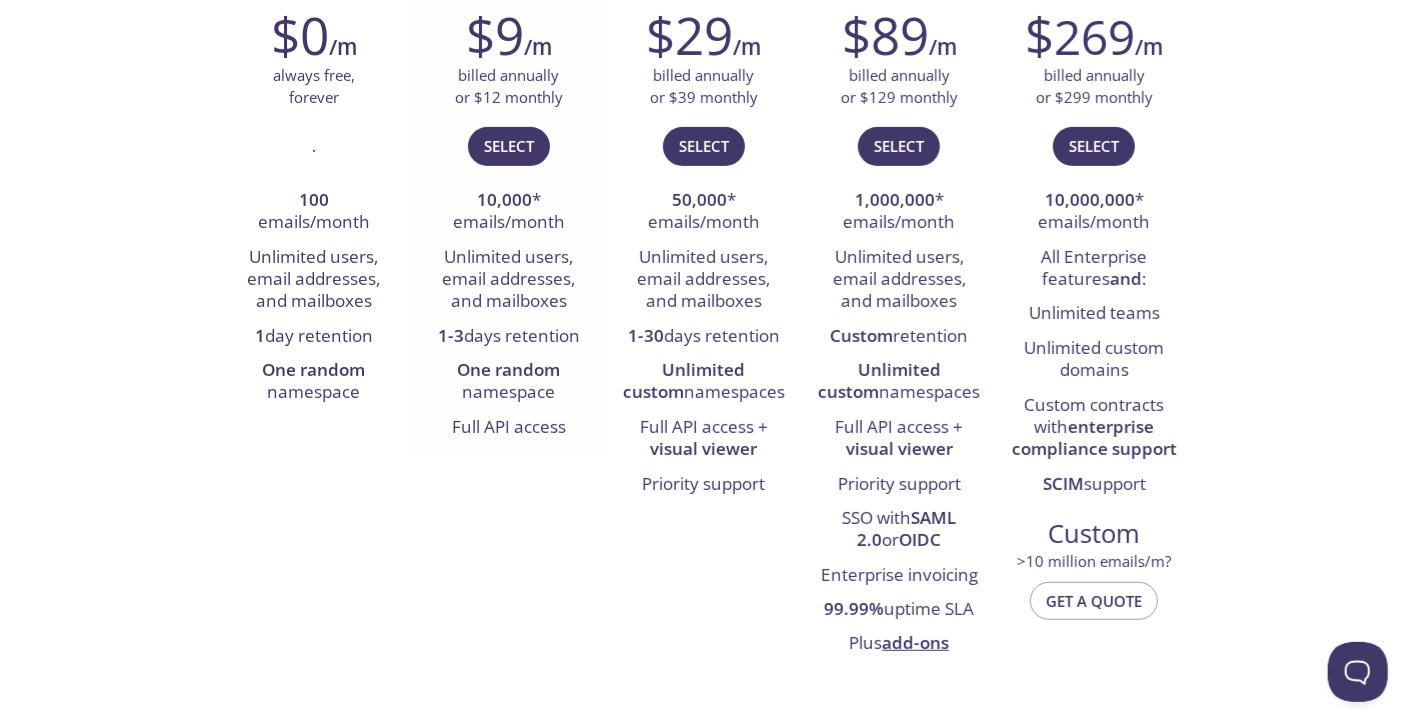 click on "One random namespace" at bounding box center [508, 382] 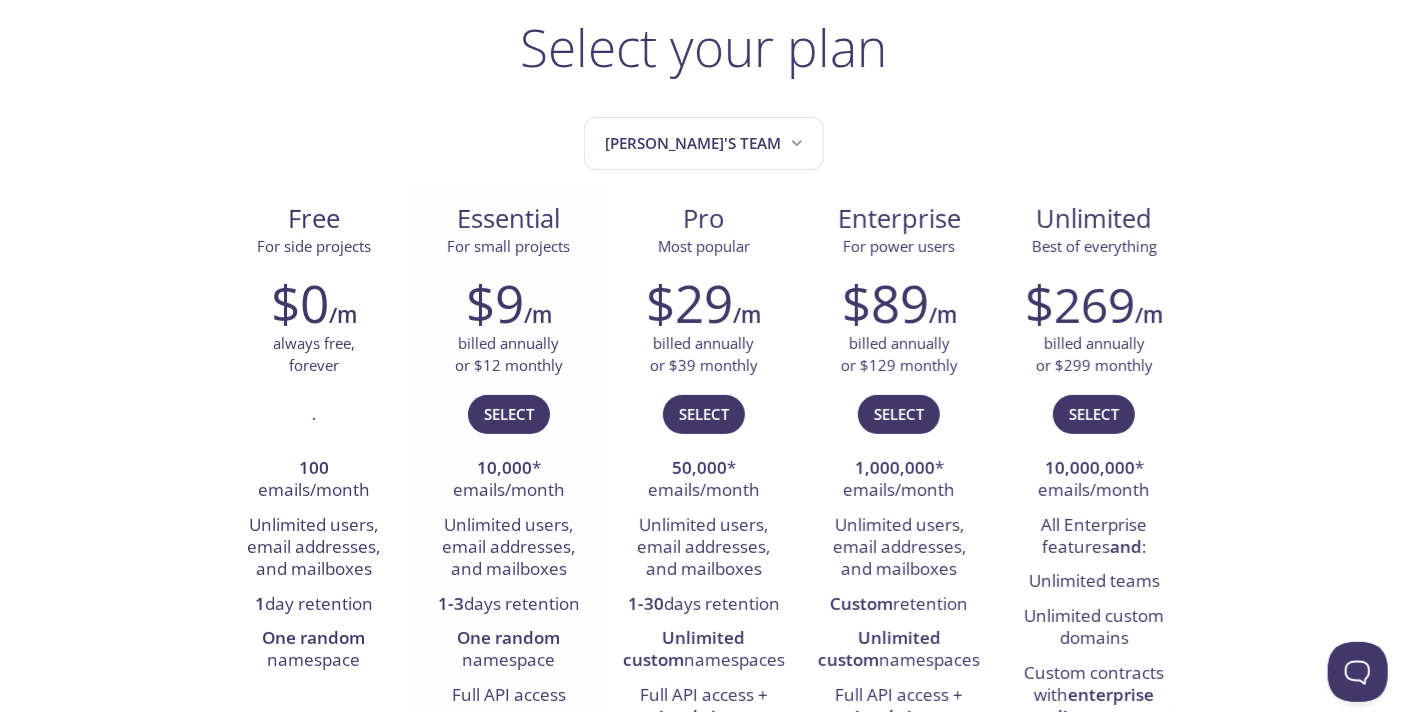 scroll, scrollTop: 99, scrollLeft: 0, axis: vertical 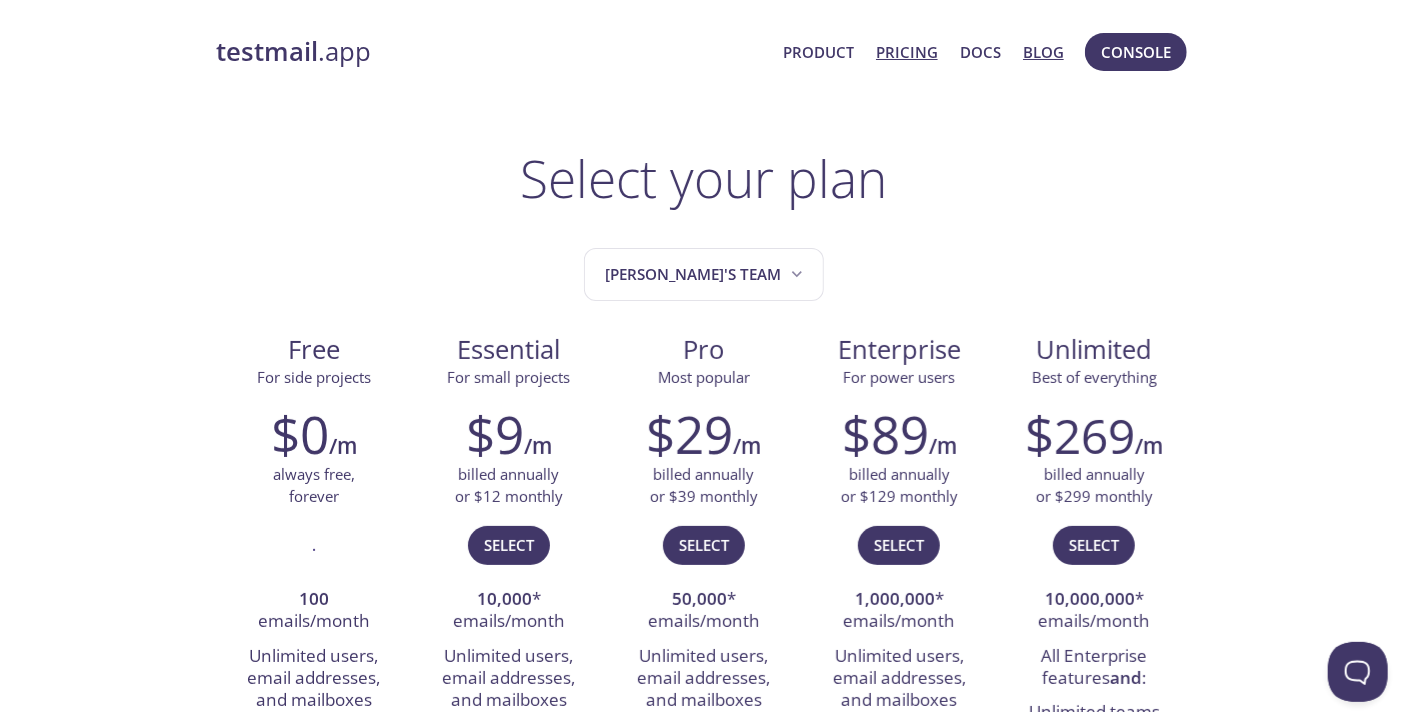 click on "Blog" at bounding box center (1043, 52) 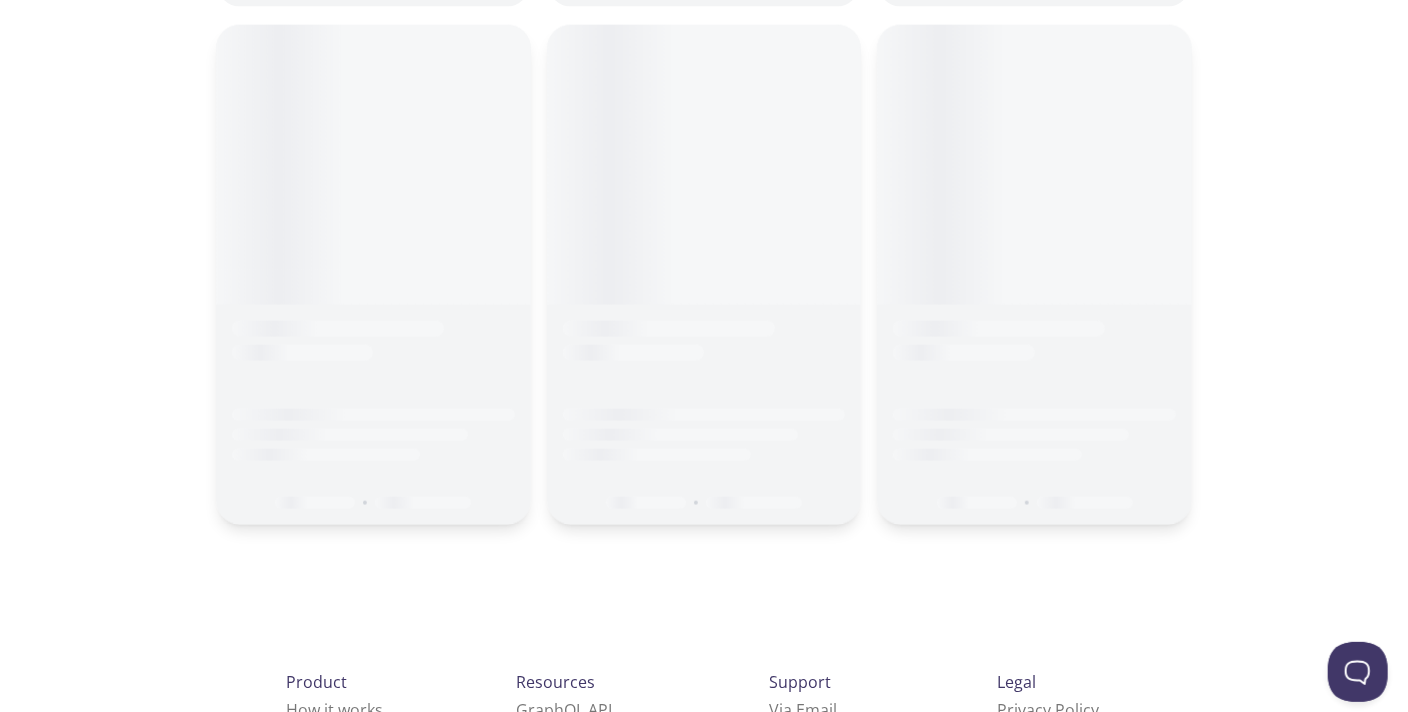 scroll, scrollTop: 1799, scrollLeft: 0, axis: vertical 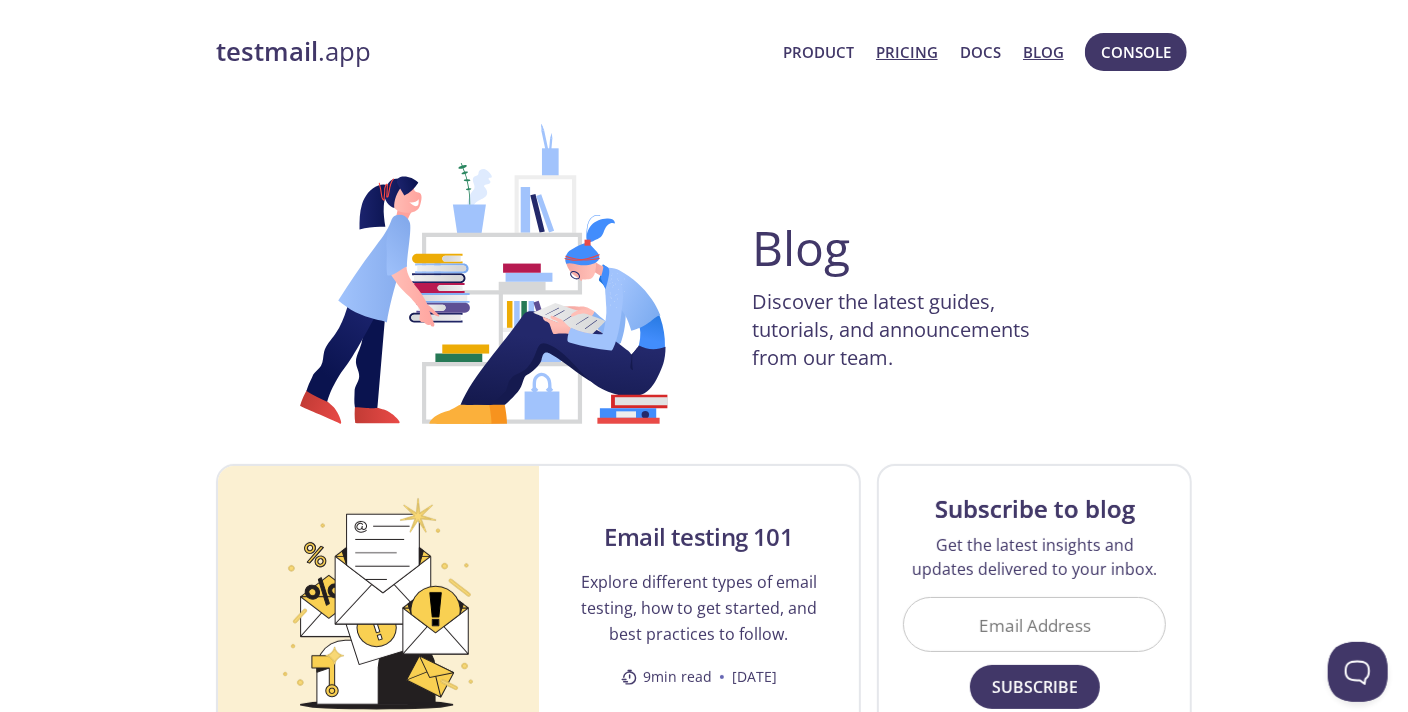 click on "Pricing" at bounding box center (907, 52) 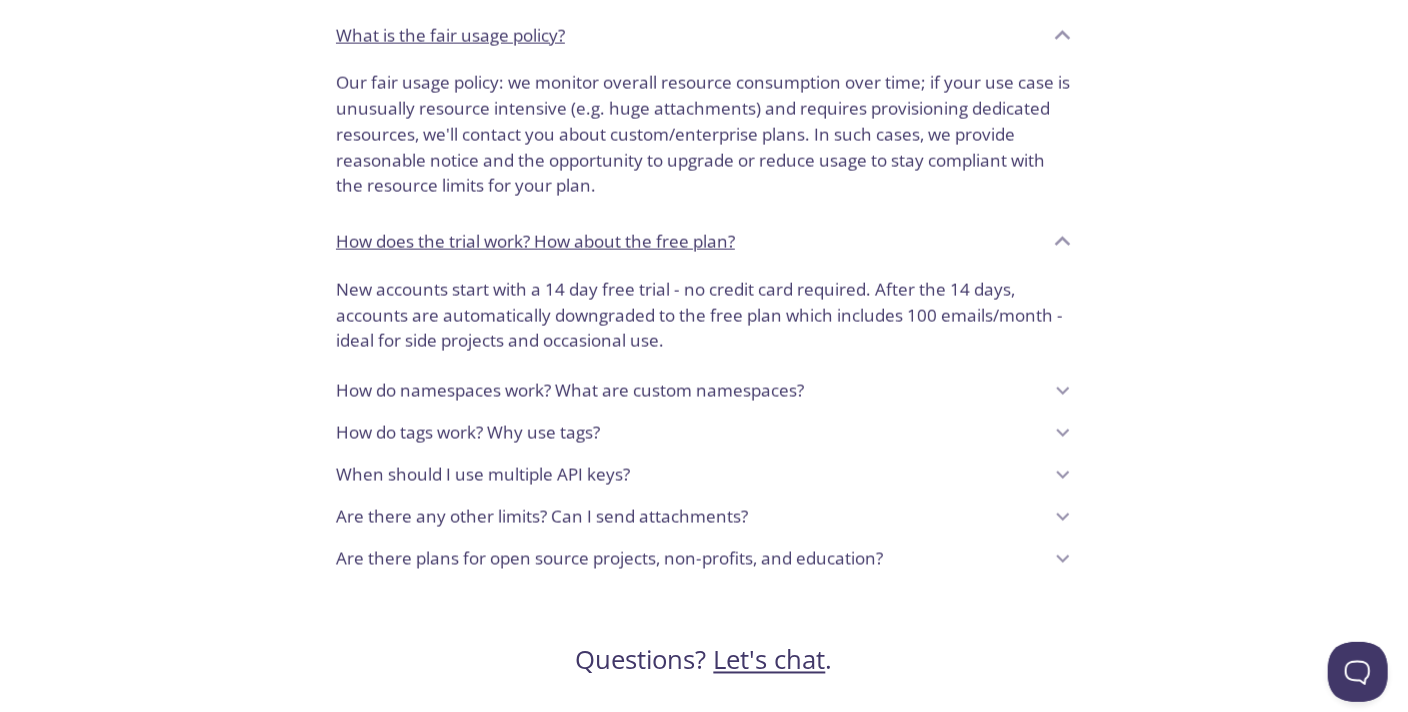 scroll, scrollTop: 1599, scrollLeft: 0, axis: vertical 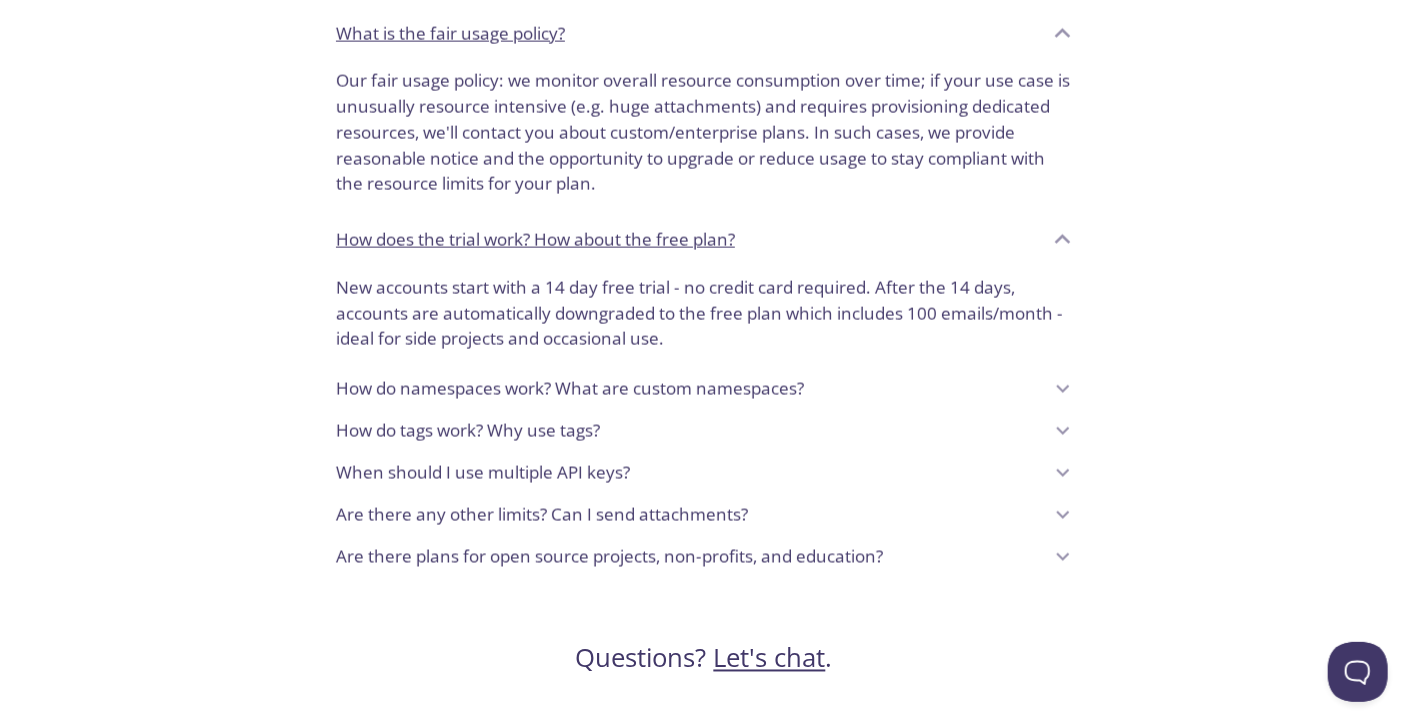 drag, startPoint x: 626, startPoint y: 379, endPoint x: 998, endPoint y: 604, distance: 434.75165 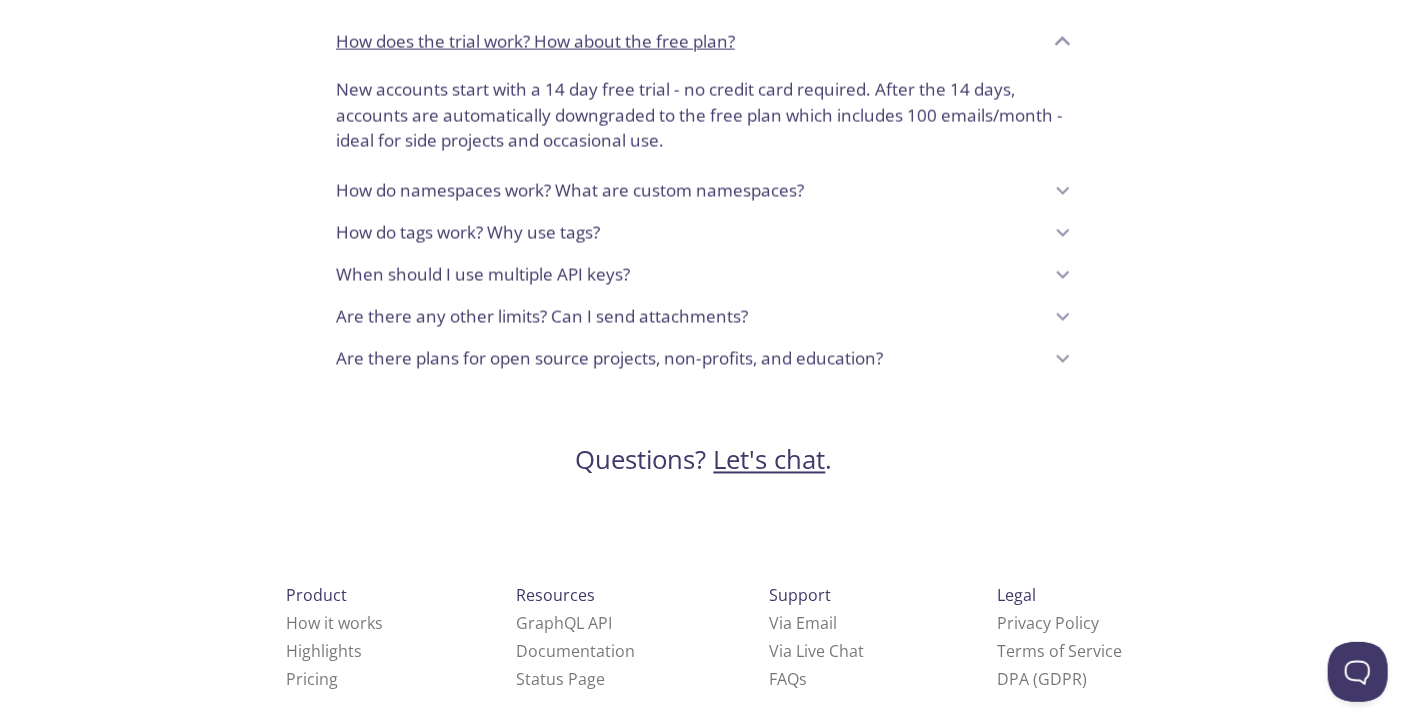scroll, scrollTop: 1799, scrollLeft: 0, axis: vertical 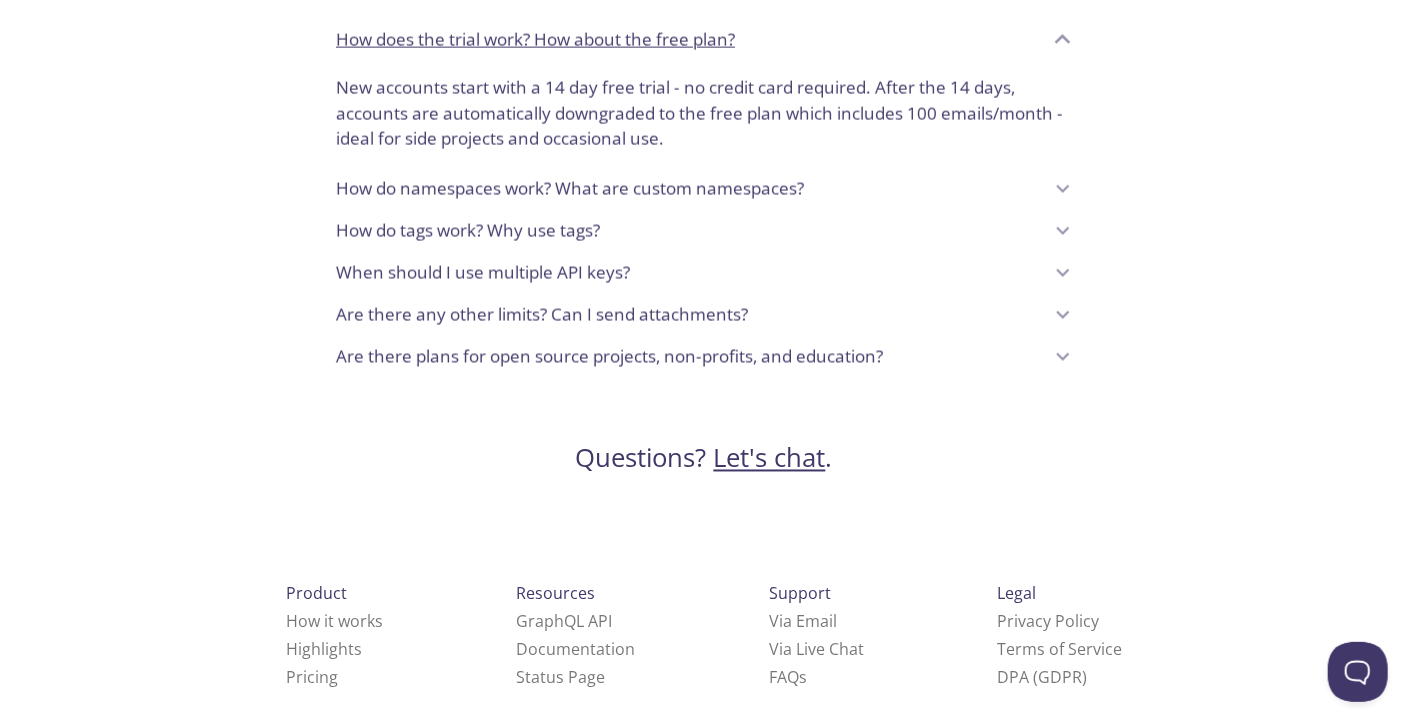 click on "Are there plans for open source projects, non-profits, and education?" at bounding box center [689, 357] 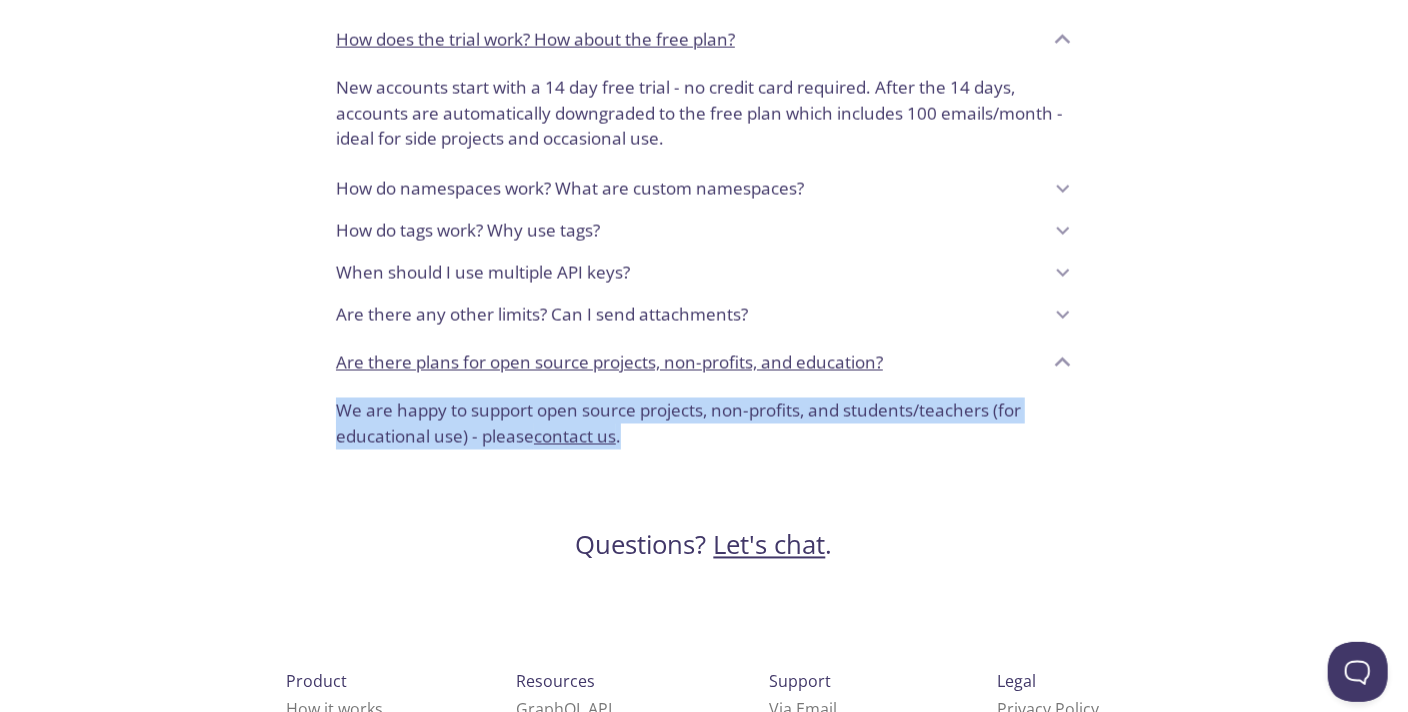 drag, startPoint x: 314, startPoint y: 351, endPoint x: 1007, endPoint y: 441, distance: 698.8197 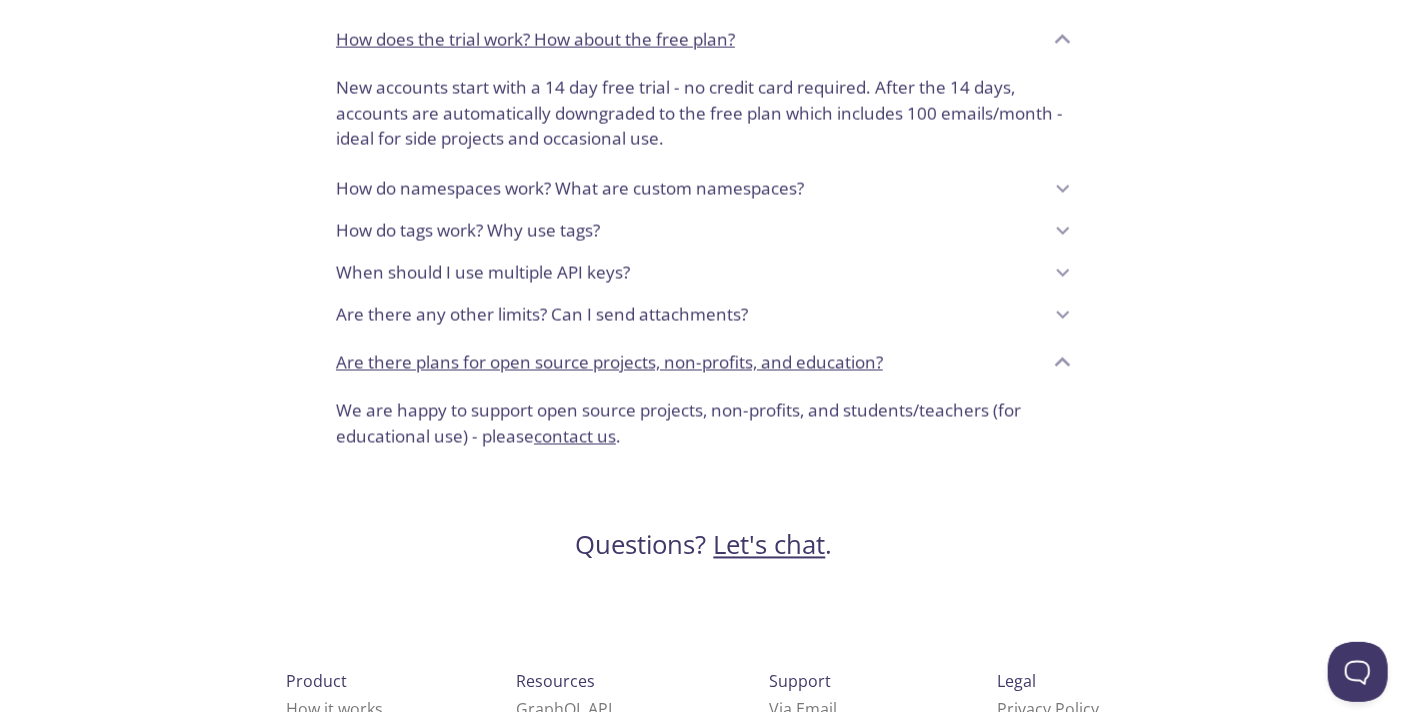 click on "Questions?   Let's chat ." at bounding box center (704, 514) 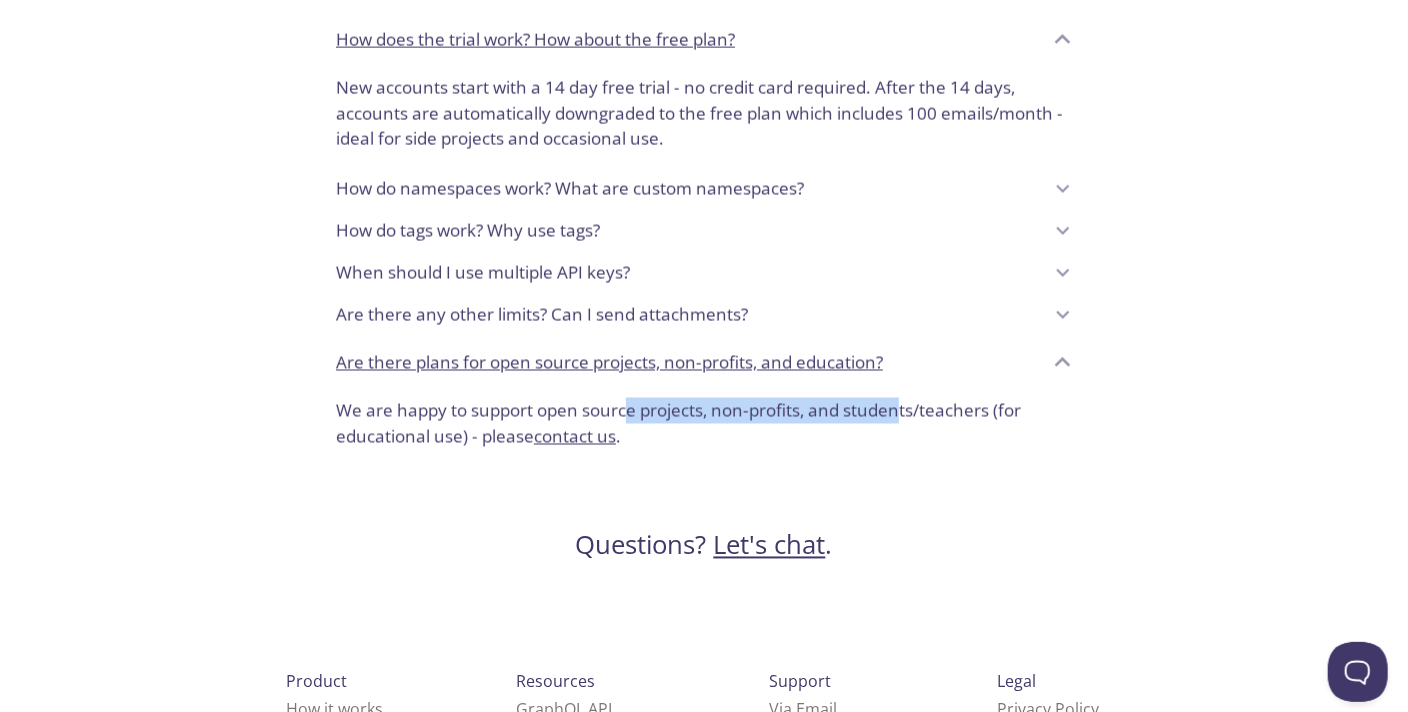 drag, startPoint x: 626, startPoint y: 409, endPoint x: 954, endPoint y: 405, distance: 328.02438 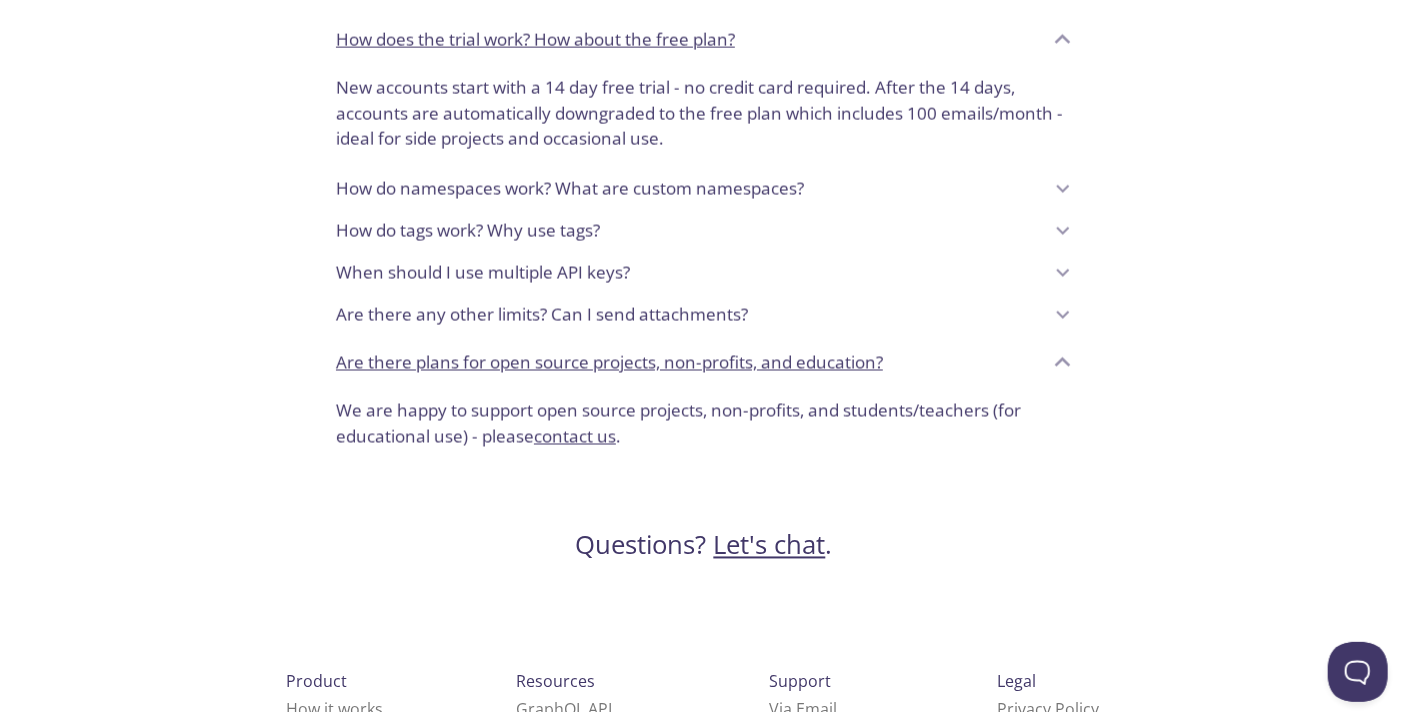 click on "We are happy to support open source projects, non-profits, and students/teachers (for educational use) - please  contact us ." at bounding box center [704, 423] 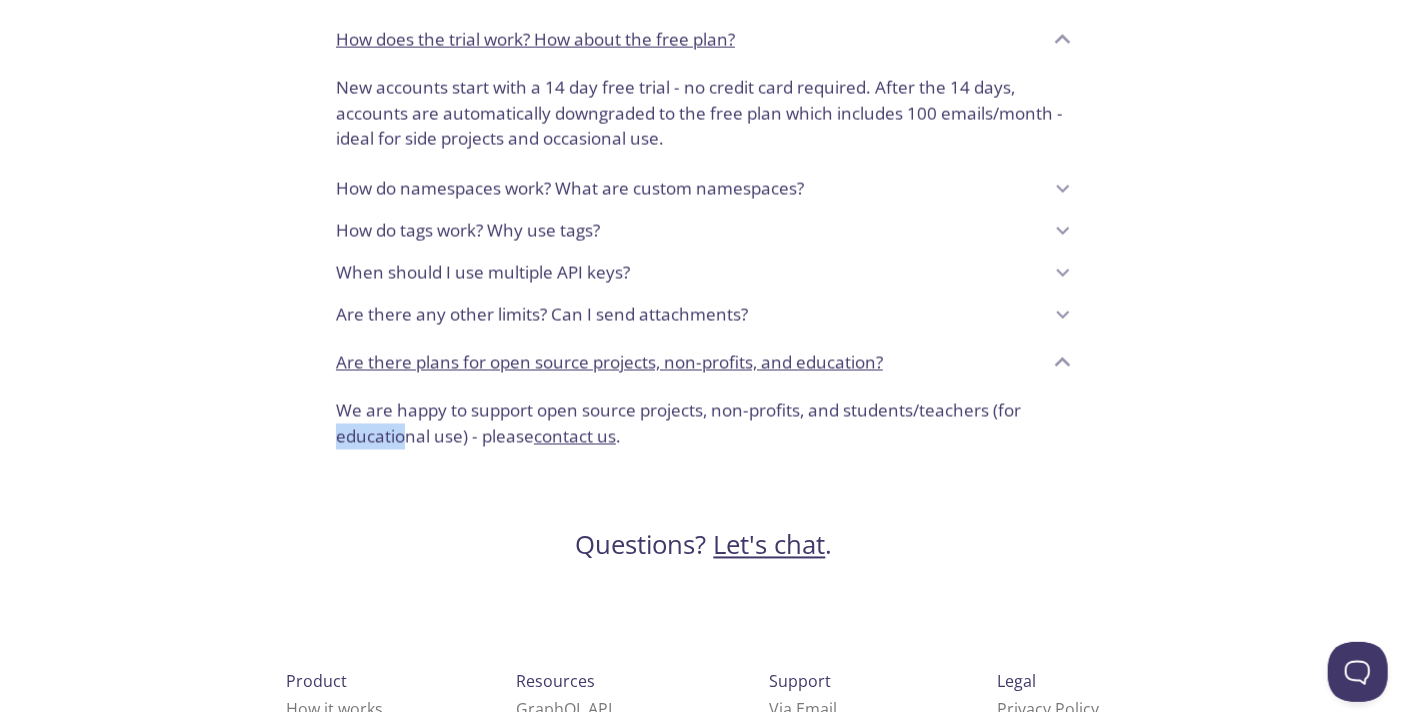 drag, startPoint x: 403, startPoint y: 437, endPoint x: 318, endPoint y: 439, distance: 85.02353 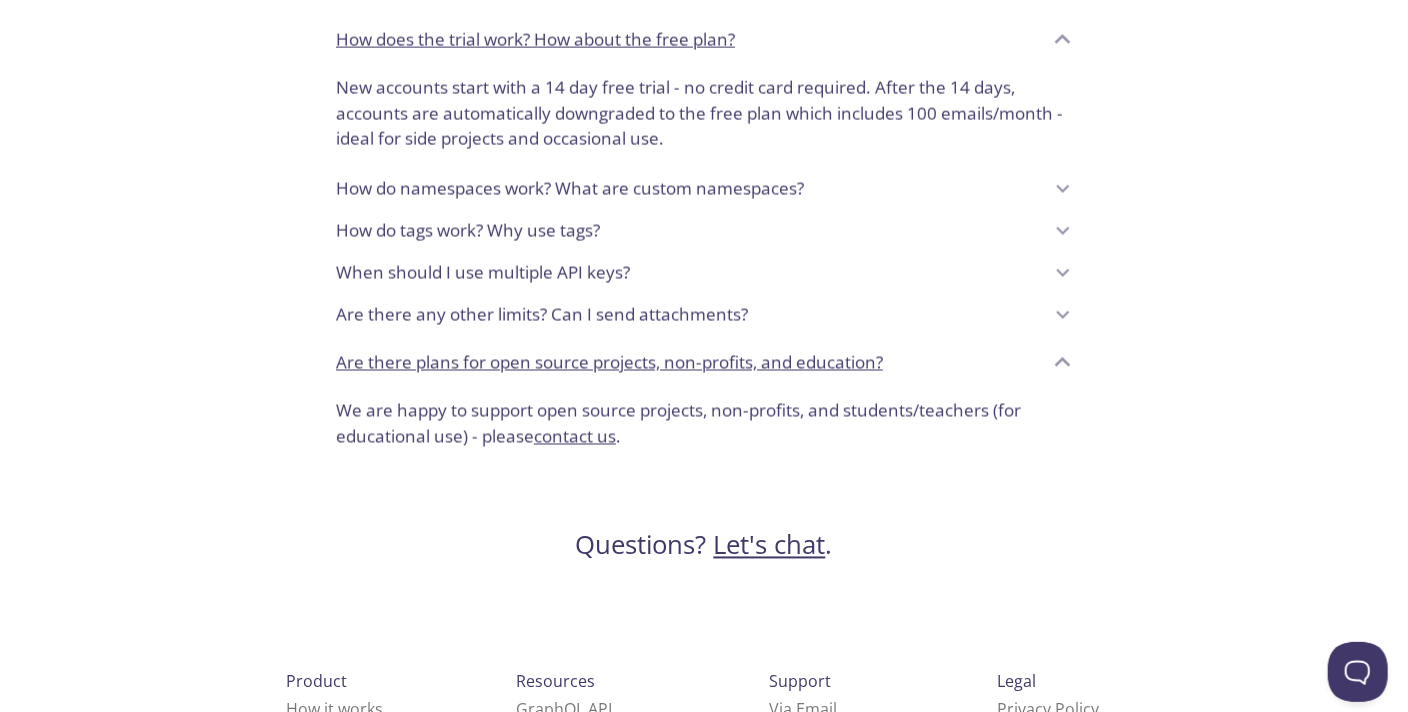 drag, startPoint x: 407, startPoint y: 411, endPoint x: 434, endPoint y: 408, distance: 27.166155 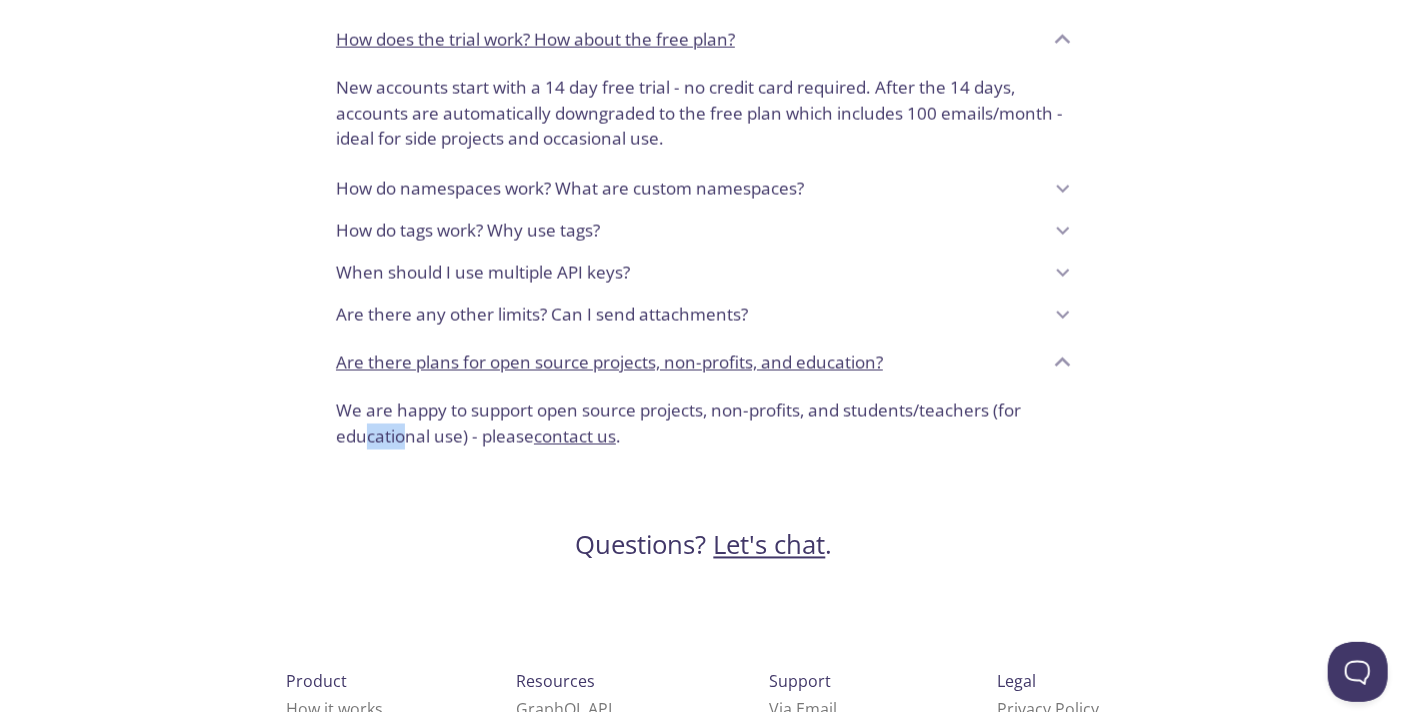 drag, startPoint x: 367, startPoint y: 427, endPoint x: 404, endPoint y: 424, distance: 37.12142 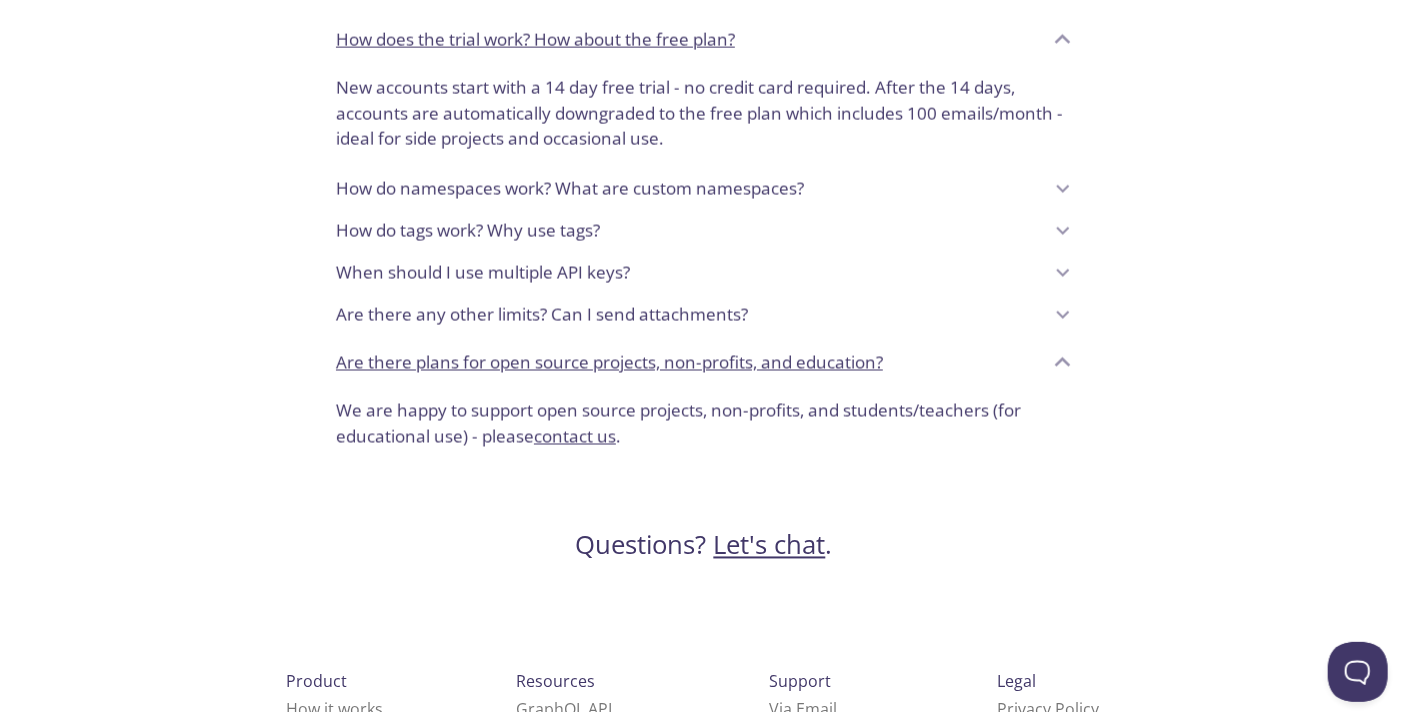 click on "We are happy to support open source projects, non-profits, and students/teachers (for educational use) - please  contact us ." at bounding box center (704, 423) 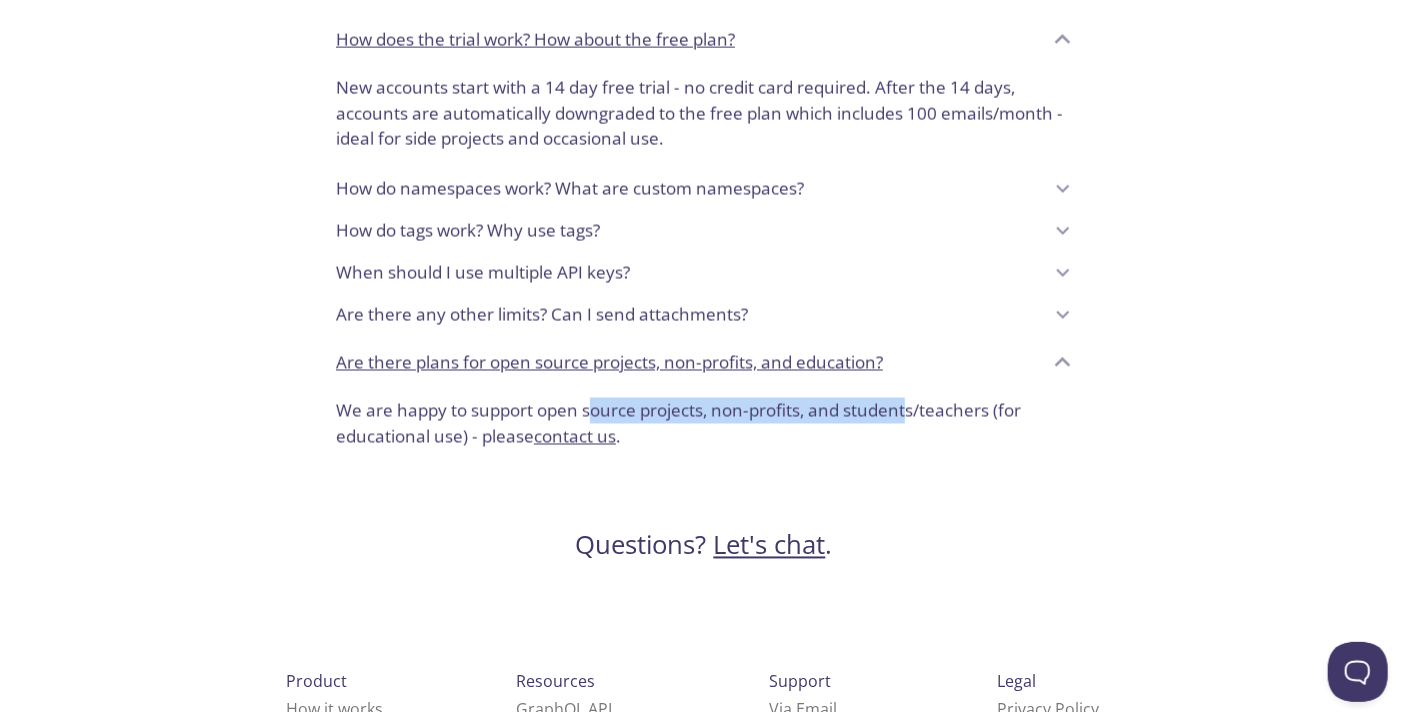 drag, startPoint x: 592, startPoint y: 400, endPoint x: 934, endPoint y: 399, distance: 342.00146 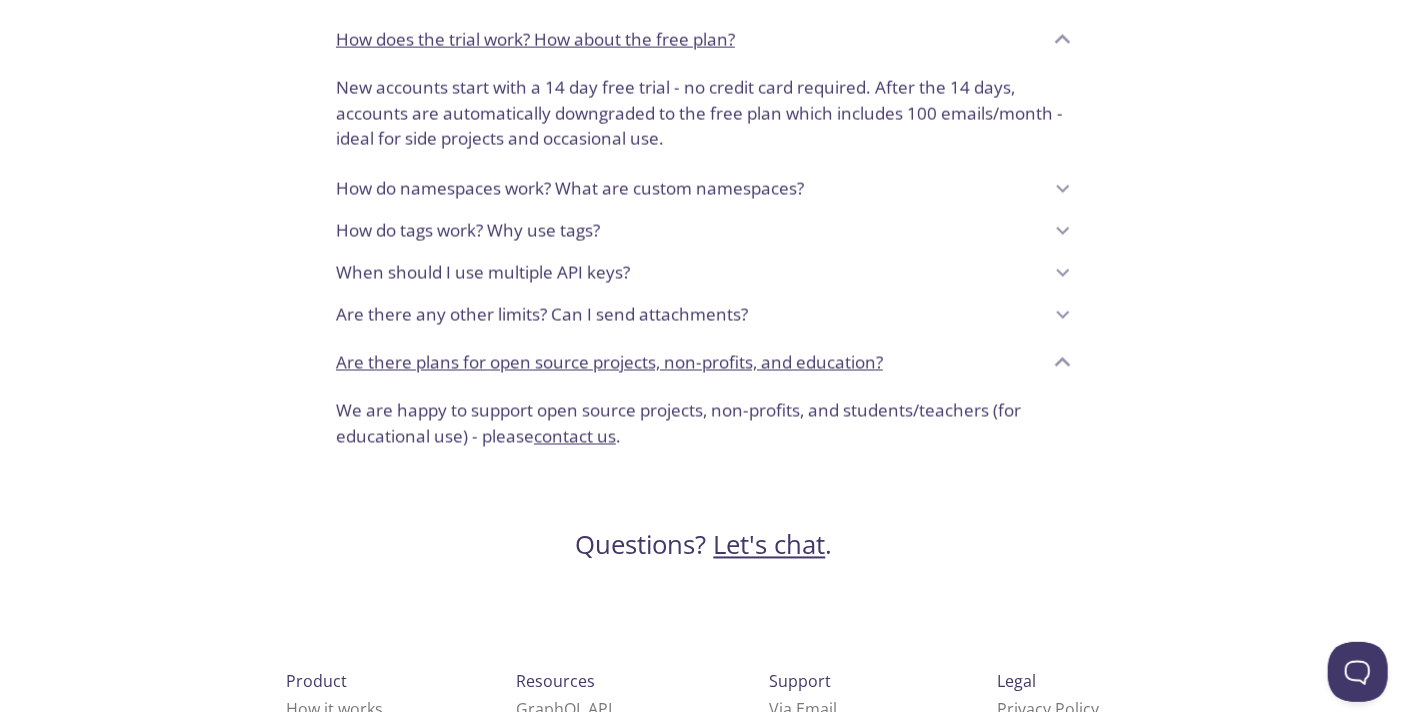 click on "Select your plan [PERSON_NAME]'s team Free For side projects $0 /m always free, forever . 100 emails/month Unlimited users, email addresses, and mailboxes 1  day retention One random namespace Essential For small projects $9 /m billed annually or $12 monthly Select 10,000 * emails/month Unlimited users, email addresses, and mailboxes 1-3  days retention One random namespace Full API access Pro Most popular $29 /m billed annually or $39 monthly Select 50,000 * emails/month Unlimited users, email addresses, and mailboxes 1-30  days retention Unlimited custom  namespaces Full API access + visual viewer Priority support Enterprise For power users $89 /m billed annually or $129 monthly Select 1,000,000 * emails/month Unlimited users, email addresses, and mailboxes Custom  retention Unlimited custom  namespaces Full API access + visual viewer Priority support SSO with  [PERSON_NAME] 2.0  or  OIDC Enterprise invoicing 99.99%  uptime SLA Plus  add-ons Unlimited Best of everything $ 269 /m billed annually or $299 monthly Select * and" at bounding box center (704, -544) 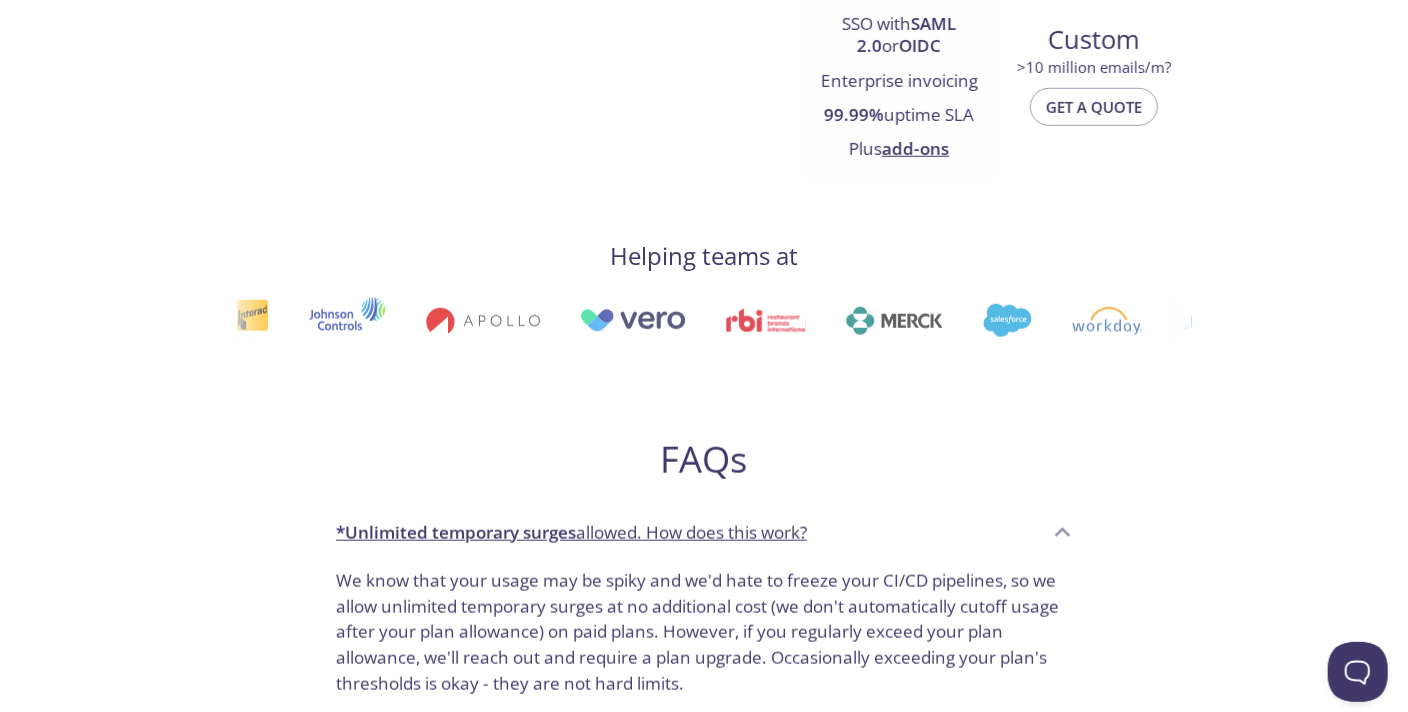 scroll, scrollTop: 0, scrollLeft: 0, axis: both 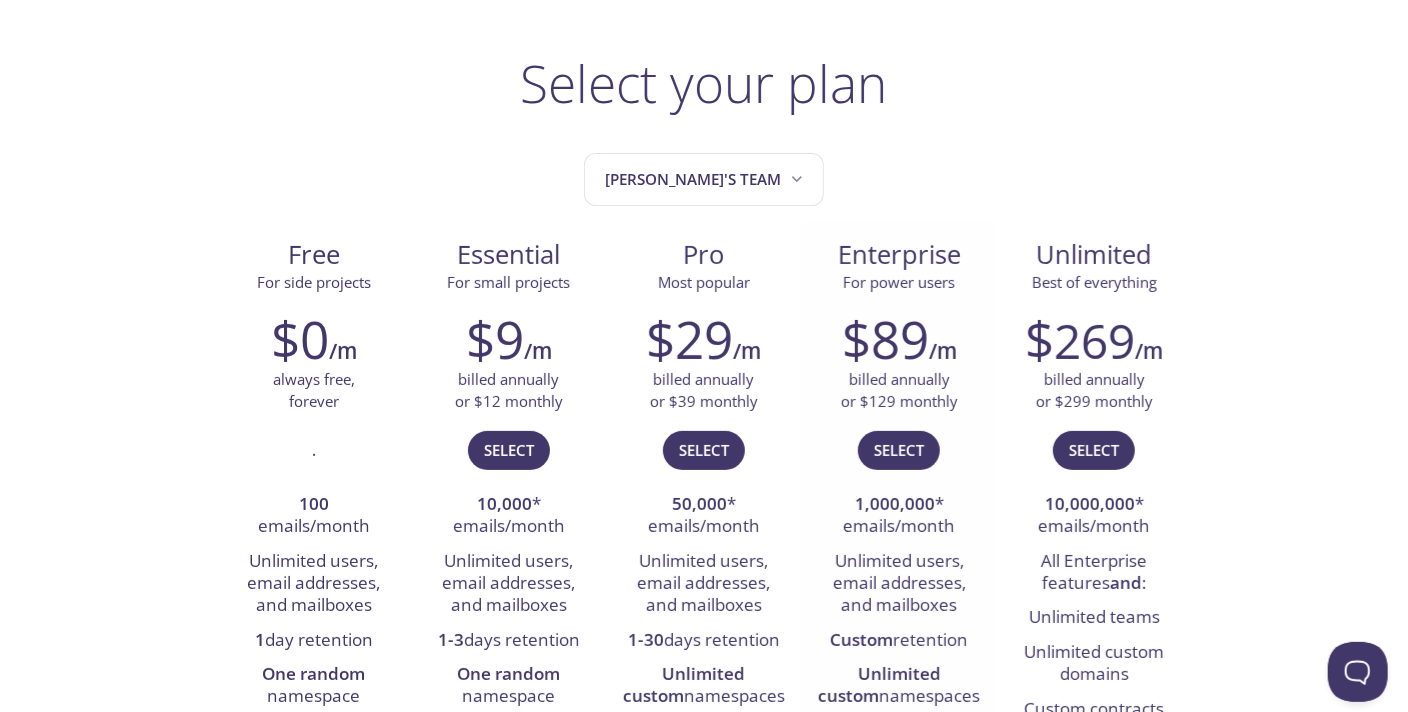 drag, startPoint x: 1319, startPoint y: 472, endPoint x: 982, endPoint y: 8, distance: 573.4675 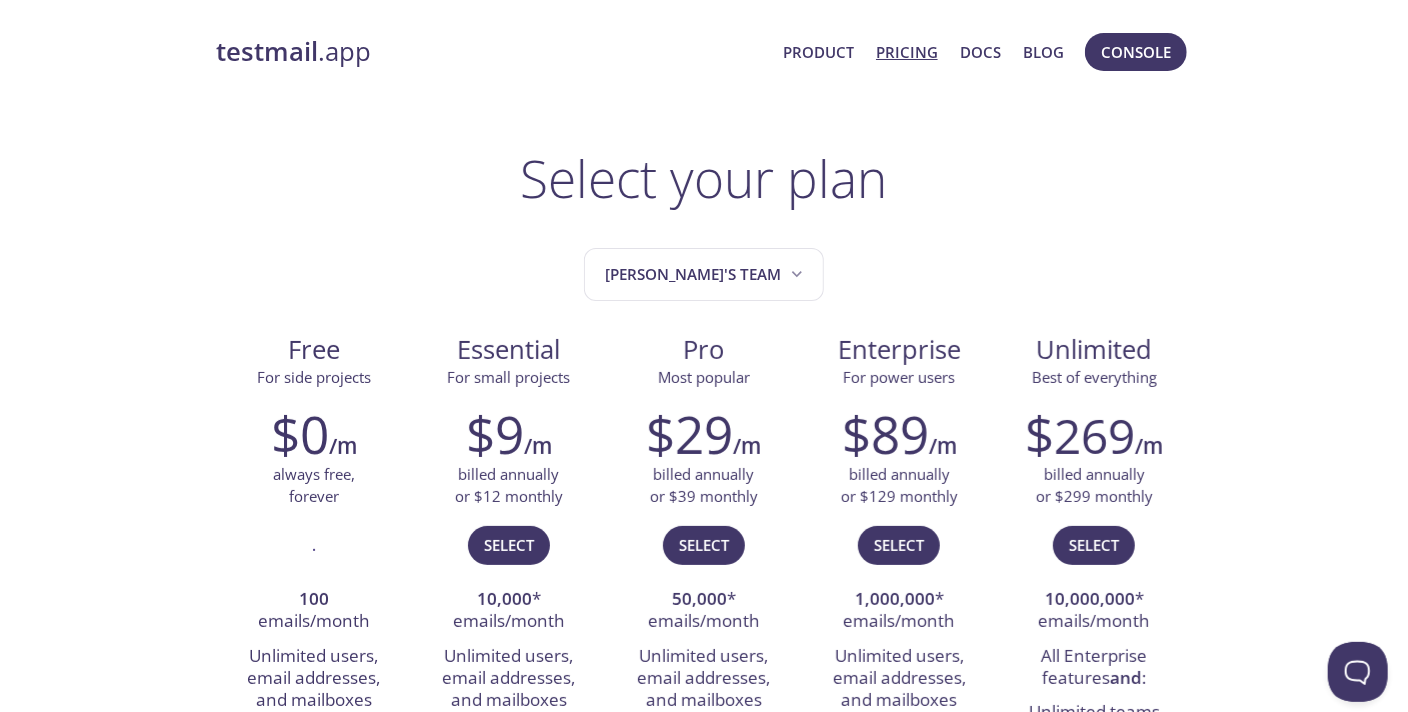 drag, startPoint x: 828, startPoint y: 523, endPoint x: 134, endPoint y: 170, distance: 778.6174 